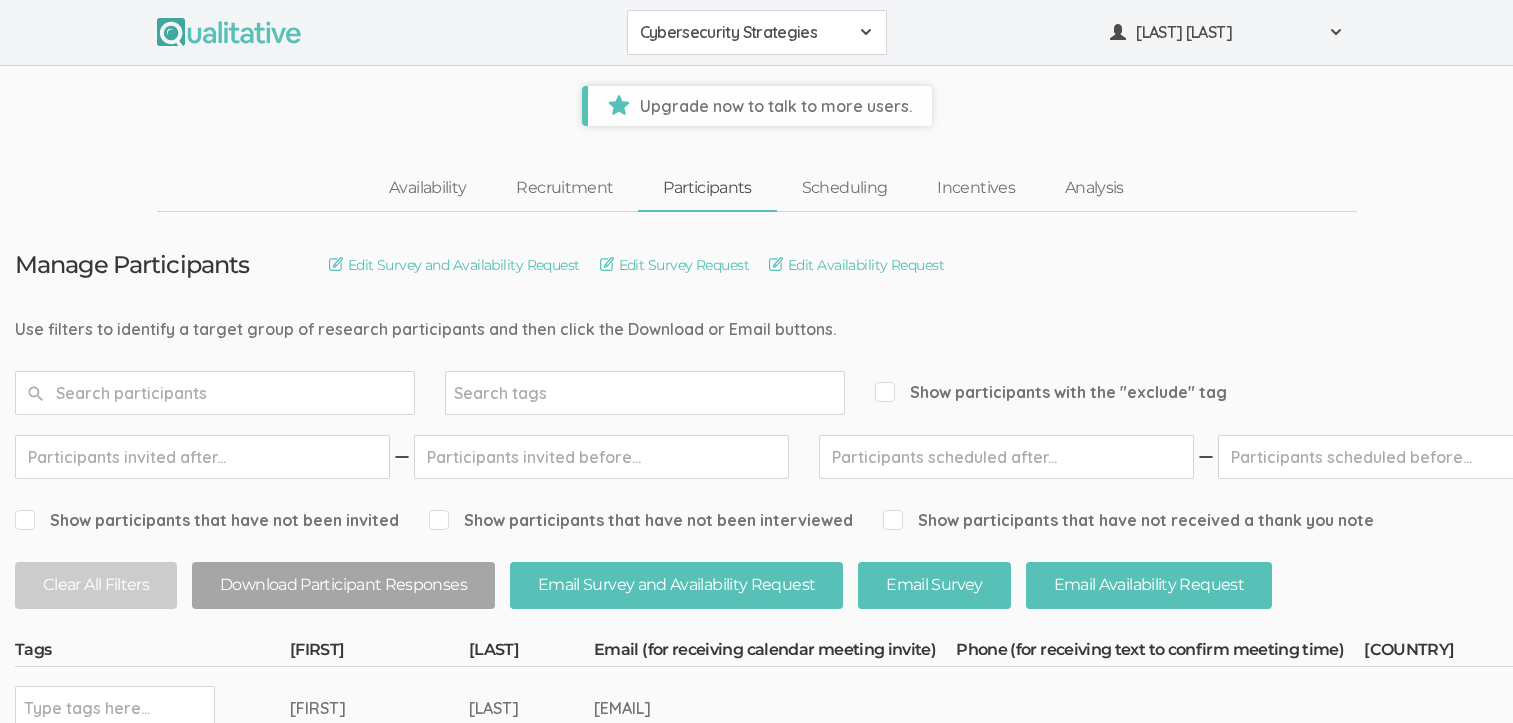 scroll, scrollTop: 200, scrollLeft: 0, axis: vertical 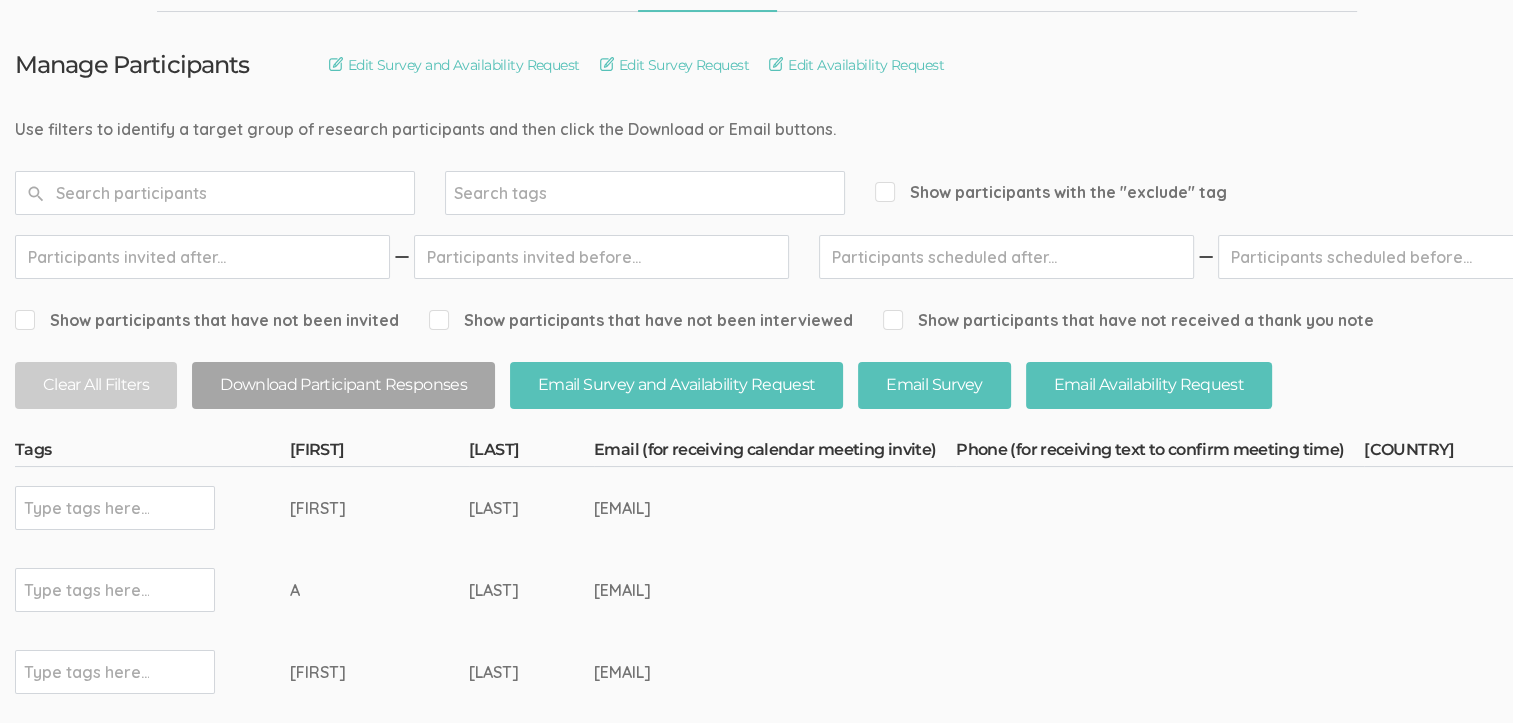 click on "[USERNAME]@[DOMAIN].com" at bounding box center (775, 590) 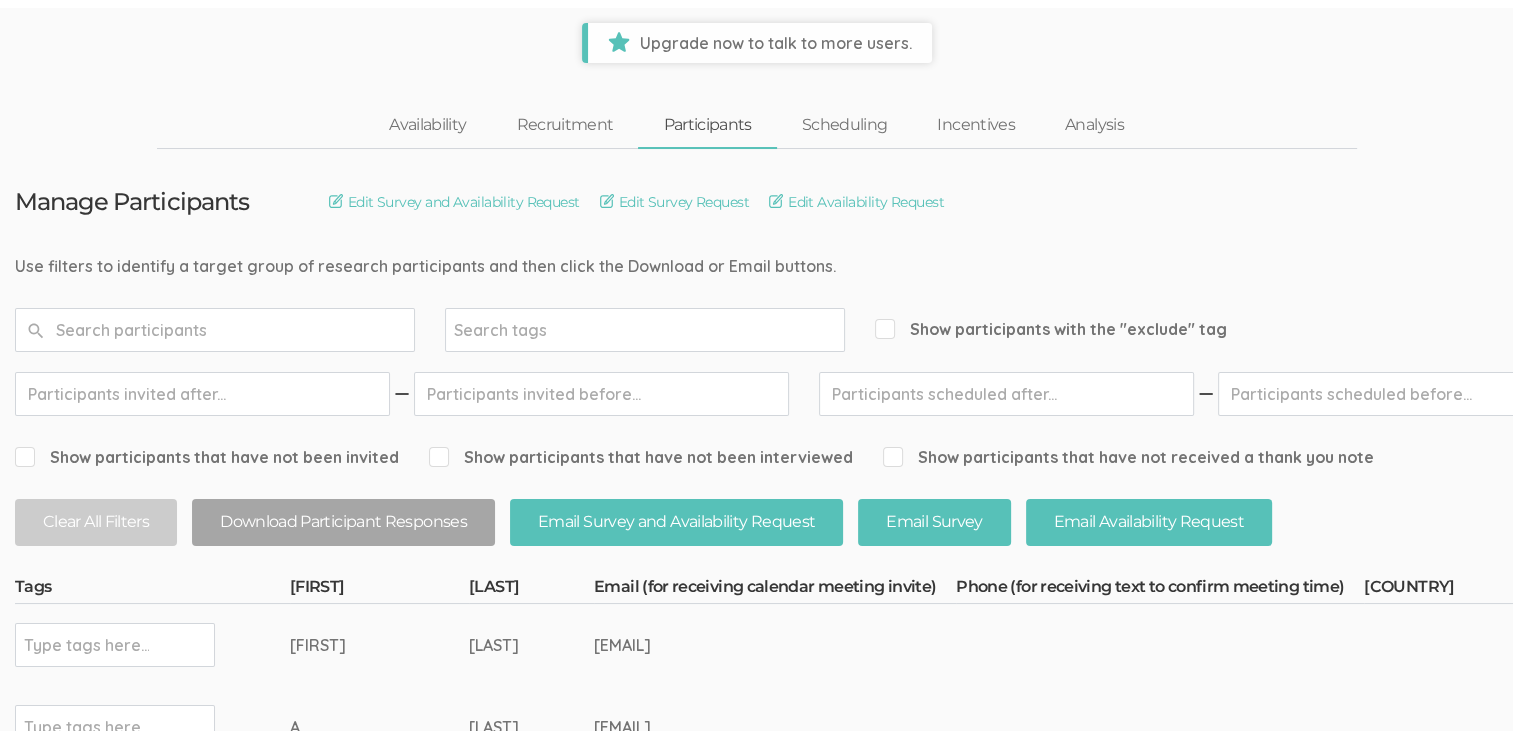 scroll, scrollTop: 0, scrollLeft: 0, axis: both 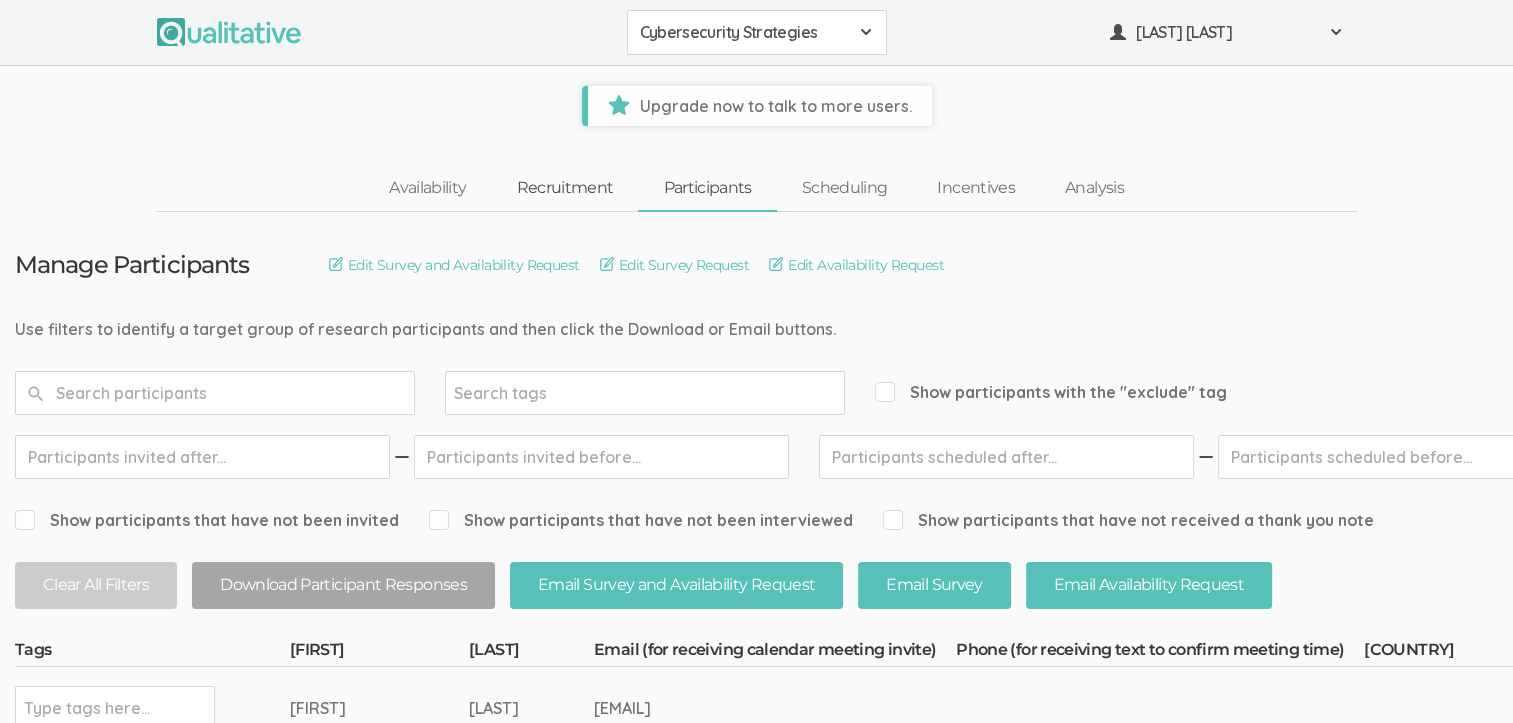 click on "Recruitment" at bounding box center (564, 188) 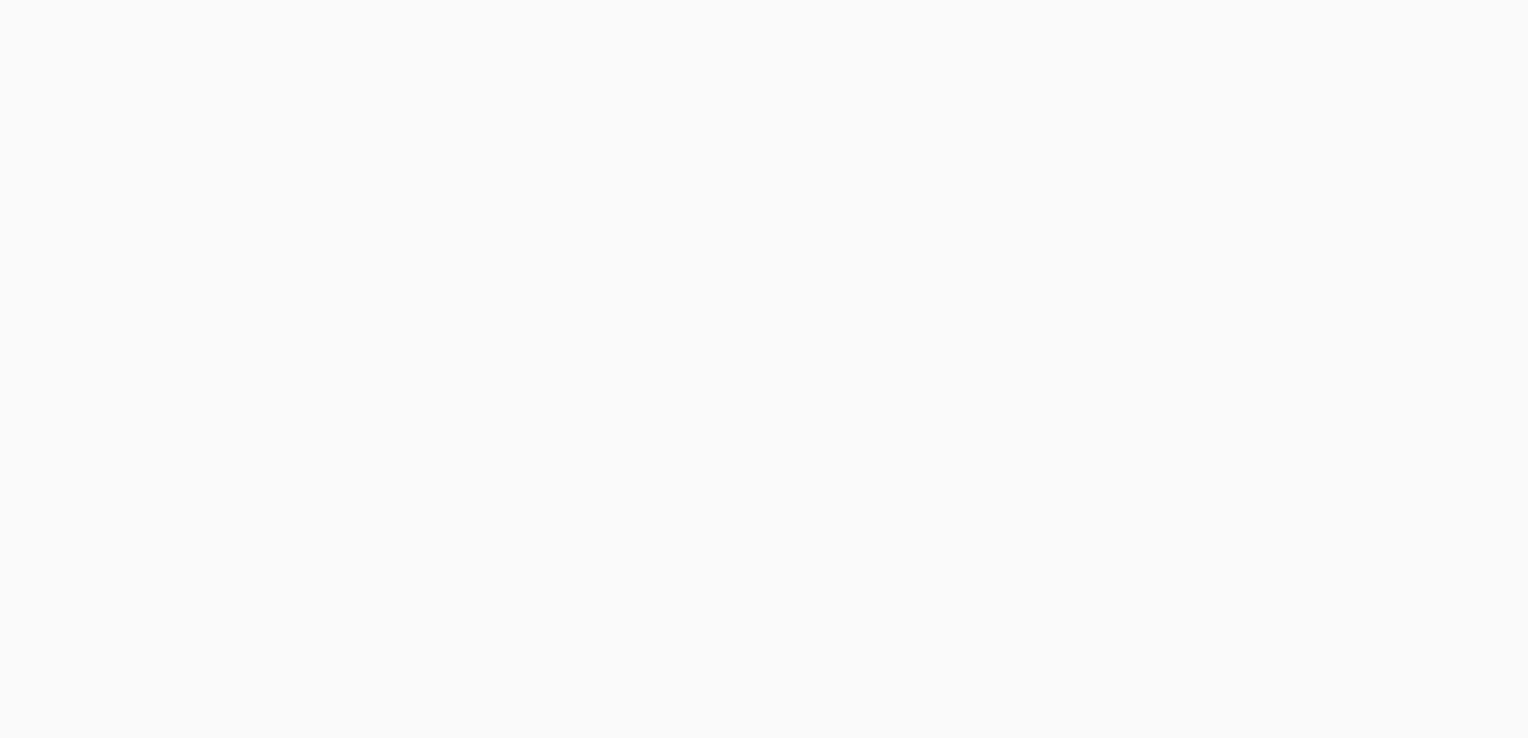 scroll, scrollTop: 0, scrollLeft: 0, axis: both 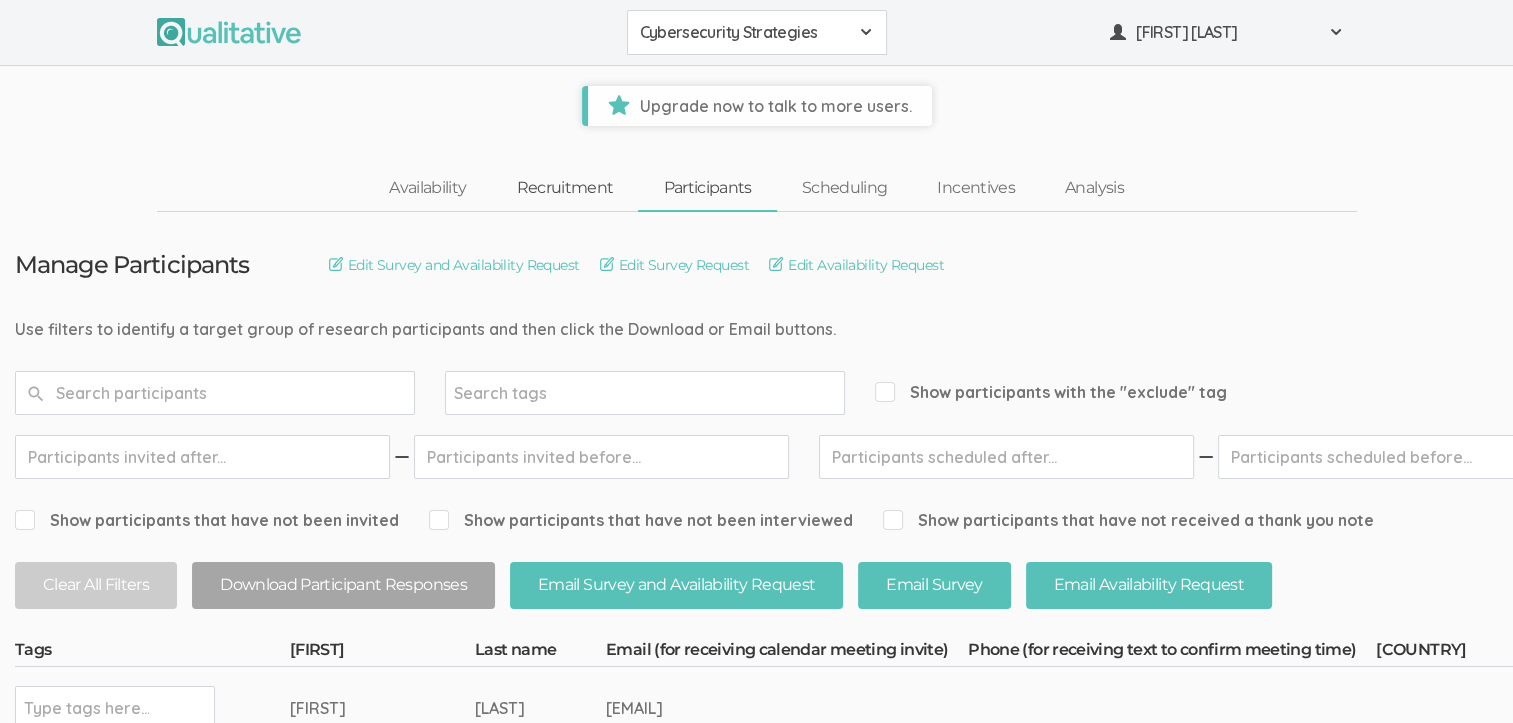 click on "Recruitment" at bounding box center (564, 188) 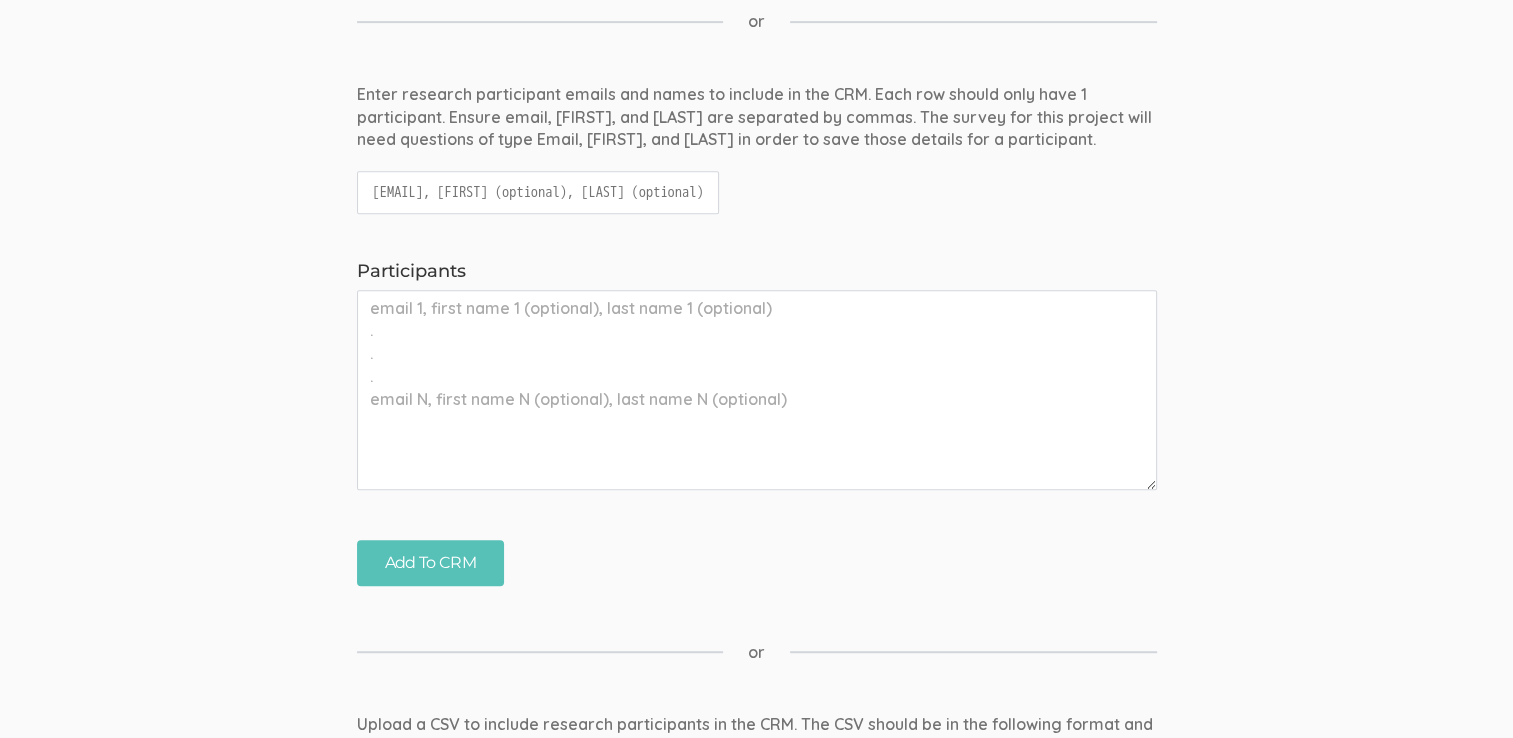 scroll, scrollTop: 1000, scrollLeft: 0, axis: vertical 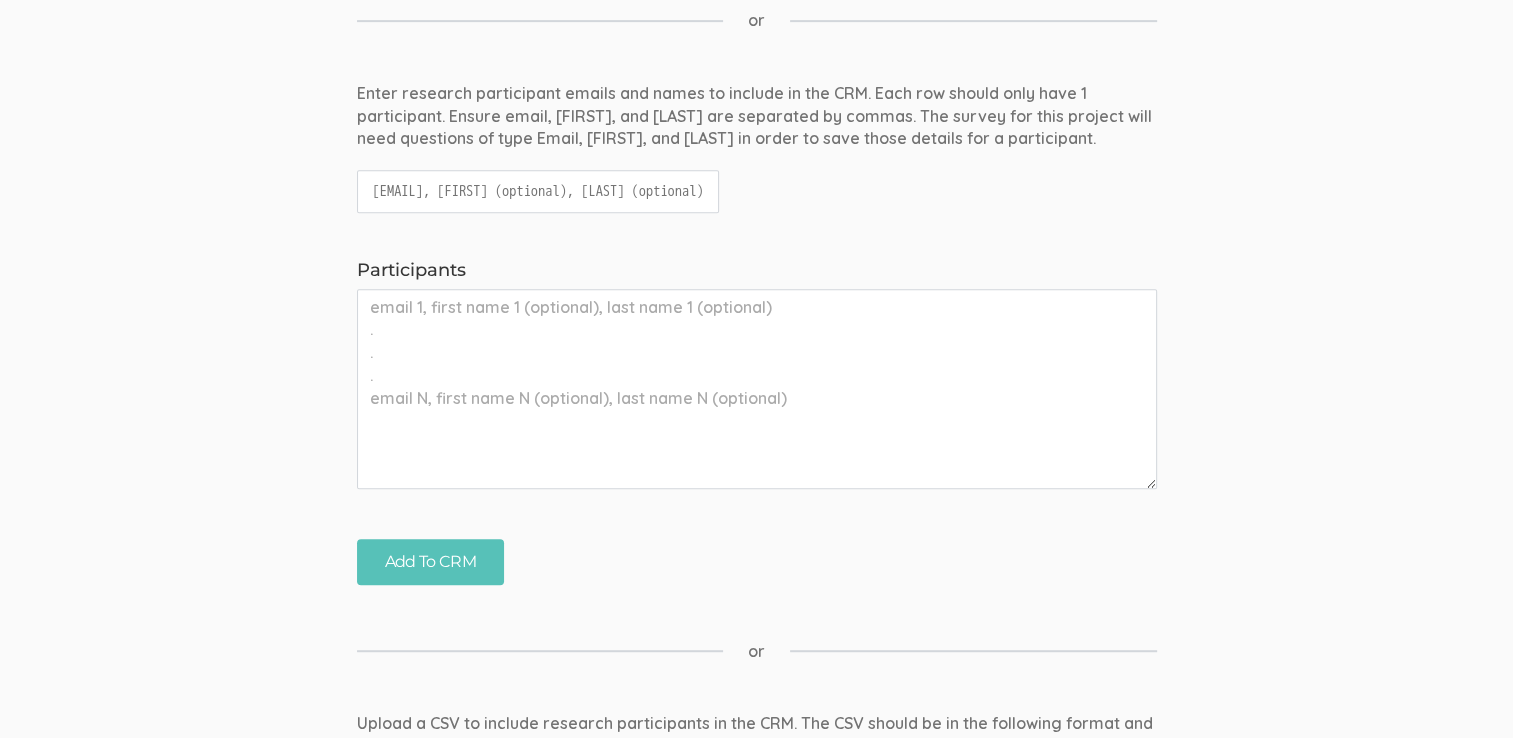 click on "Participants" at bounding box center (757, 389) 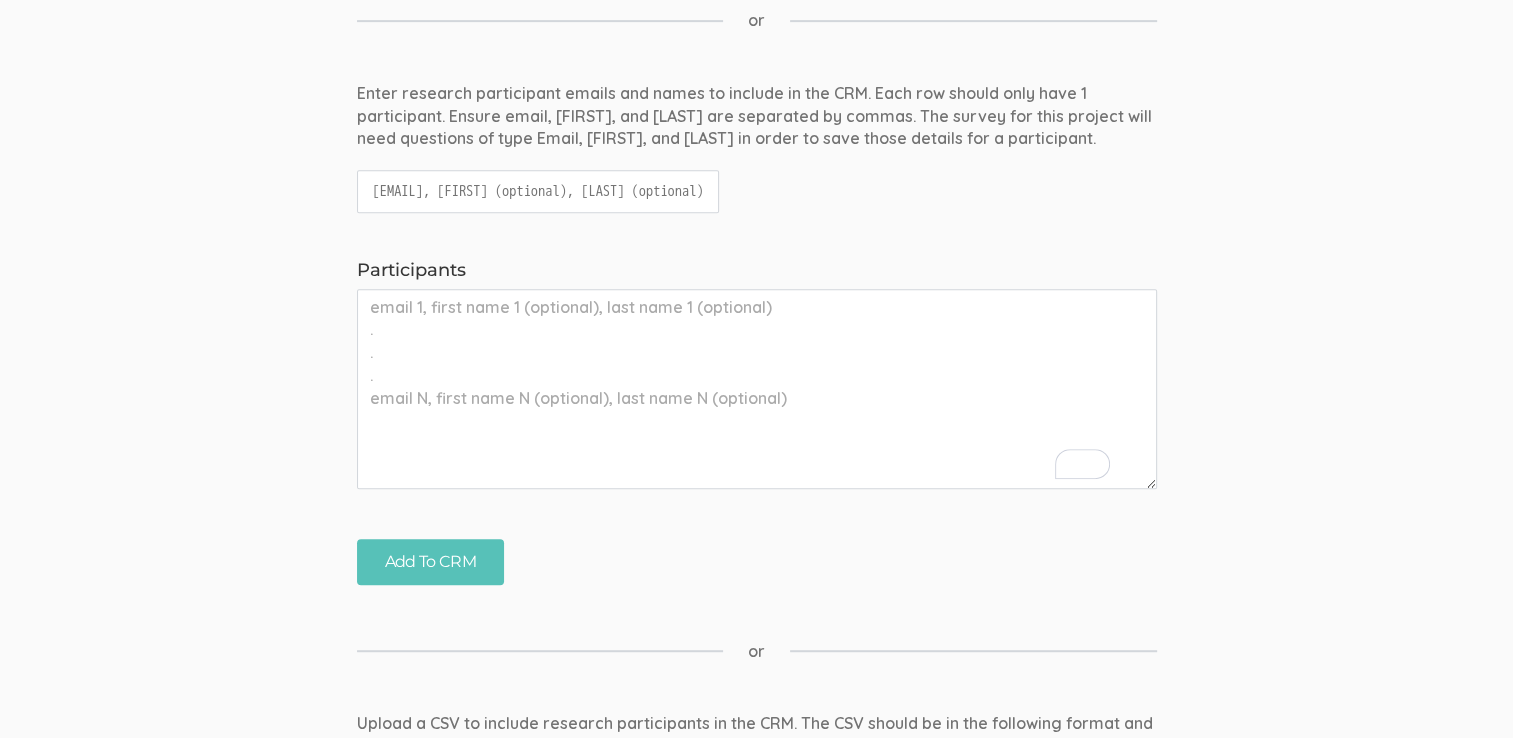 paste on "[EMAIL]" 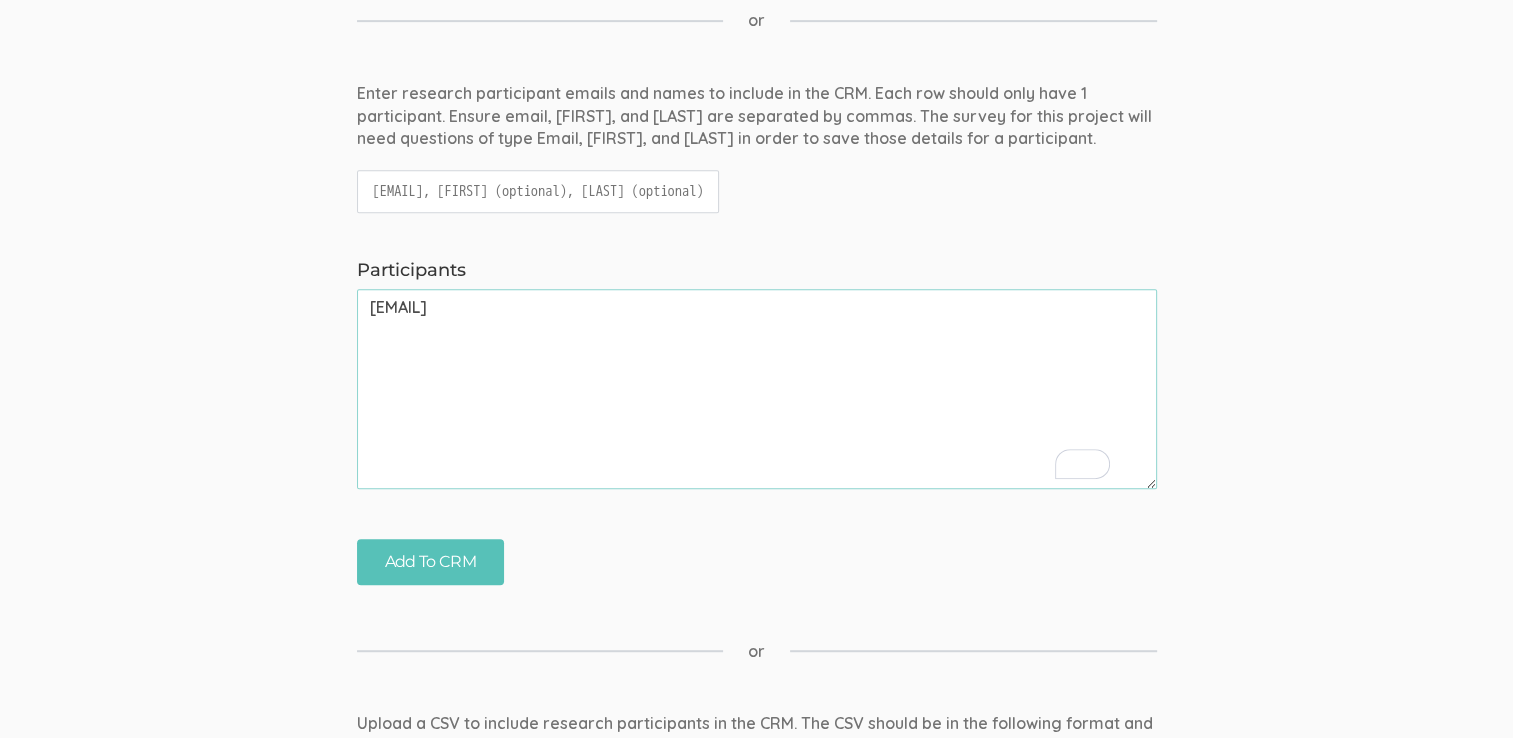 paste on "[FIRST] [LAST]" 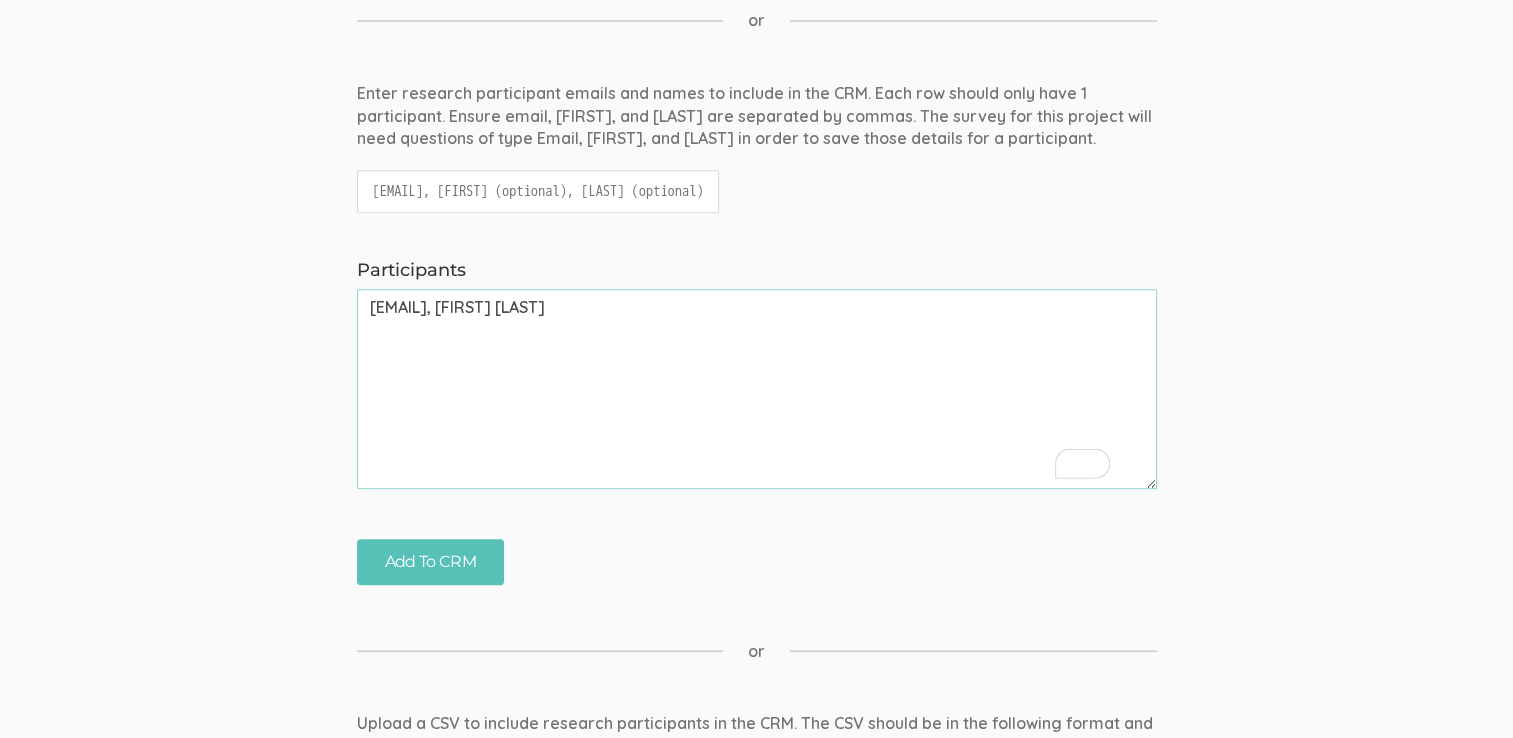 click on "[EMAIL], [FIRST] [LAST]" at bounding box center (757, 389) 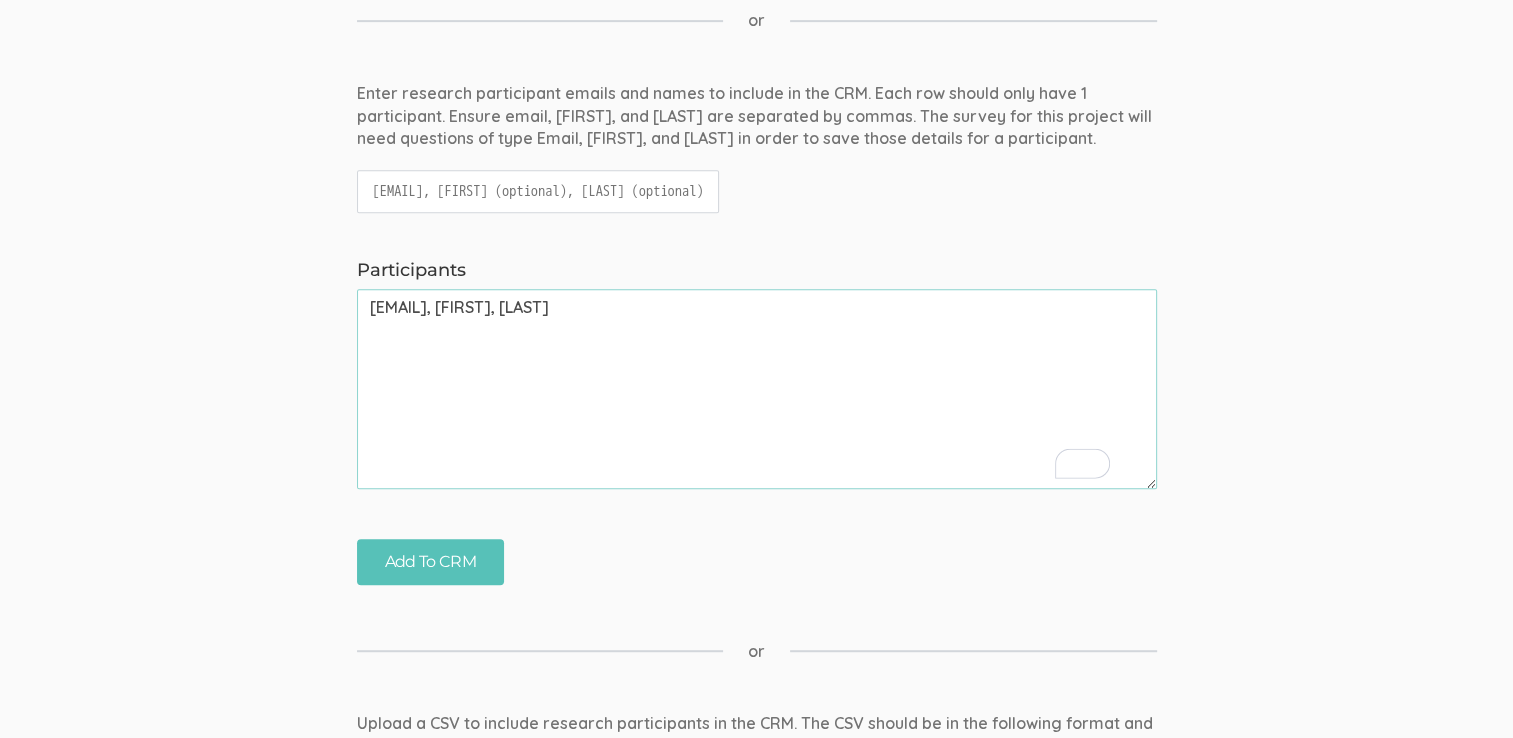 type on "[EMAIL], [FIRST], [LAST]" 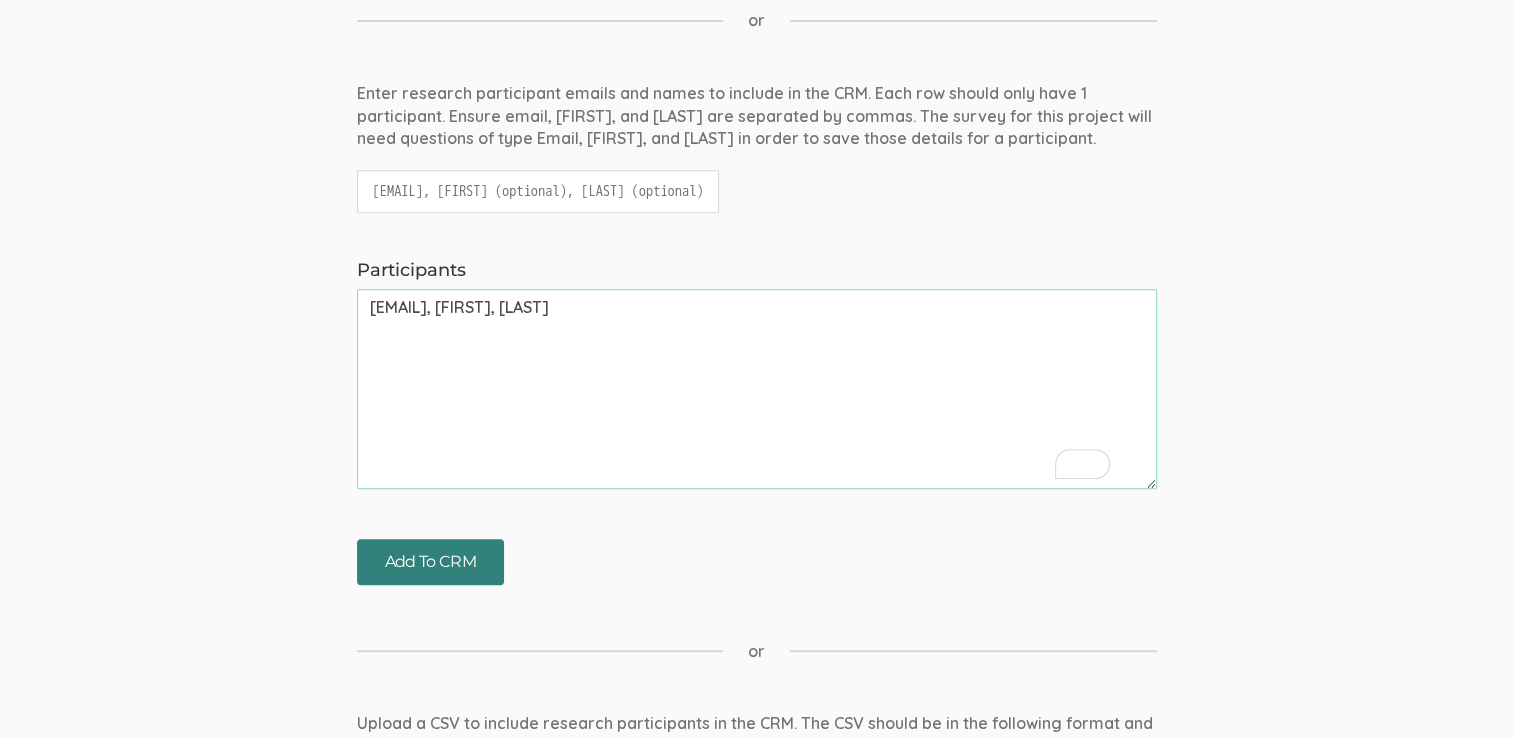 click on "Add To CRM" at bounding box center [431, 562] 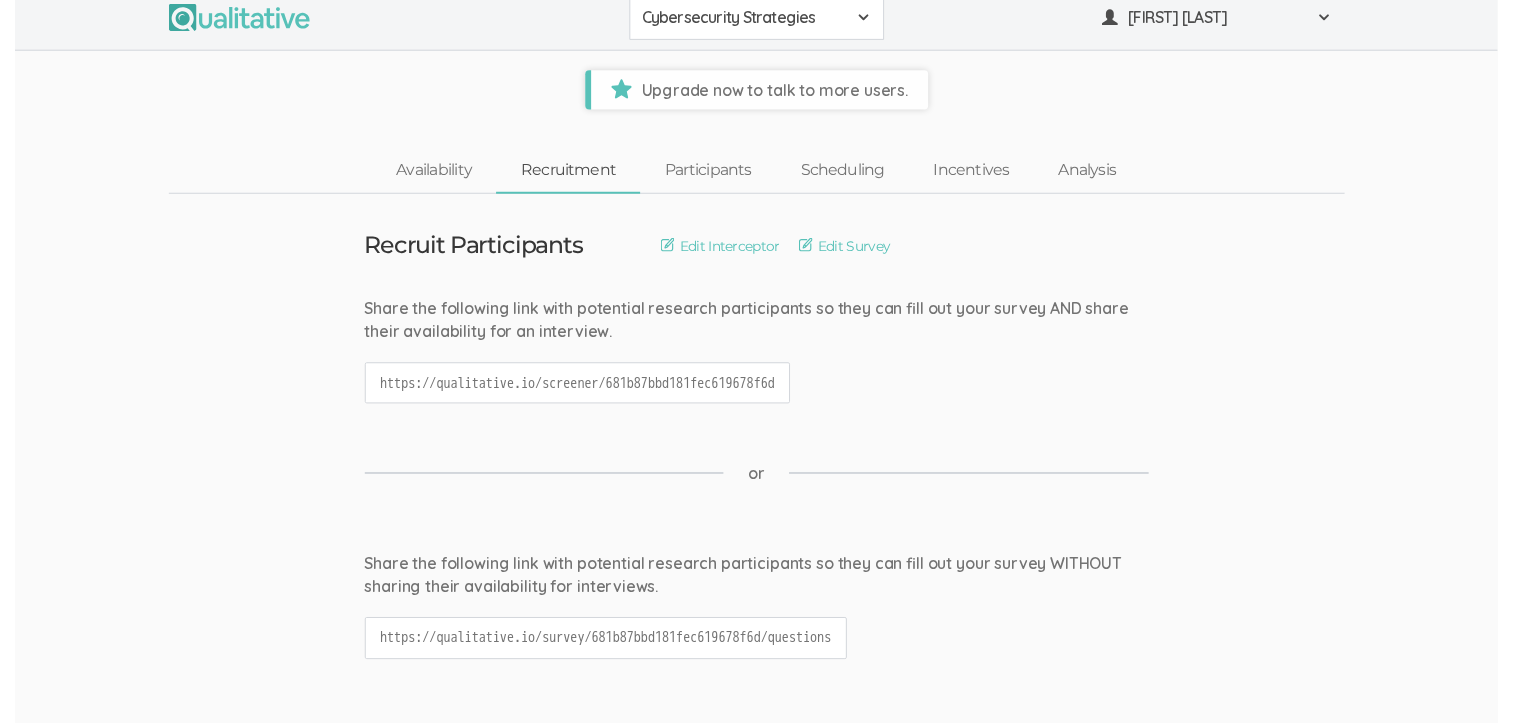 scroll, scrollTop: 0, scrollLeft: 0, axis: both 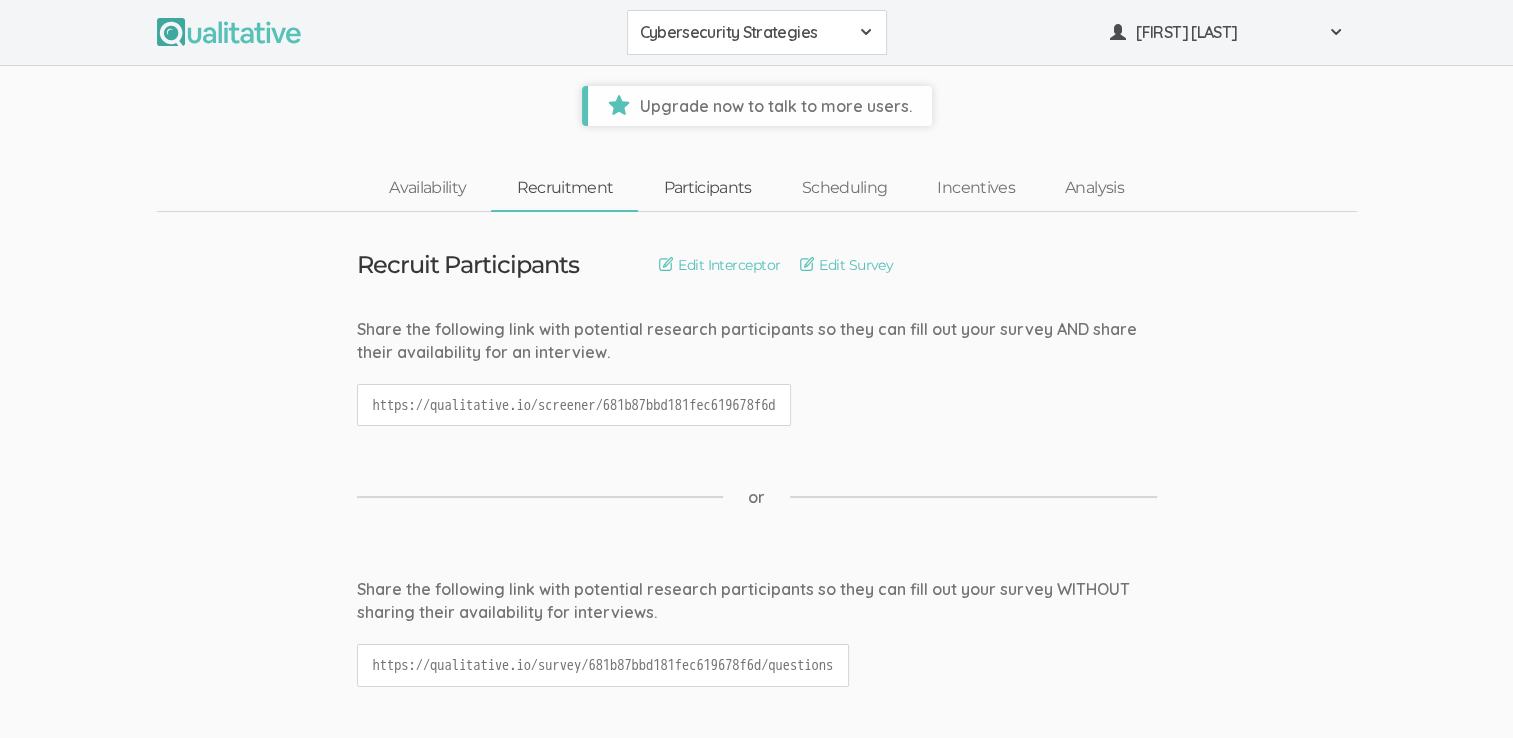 click on "Participants" at bounding box center (707, 188) 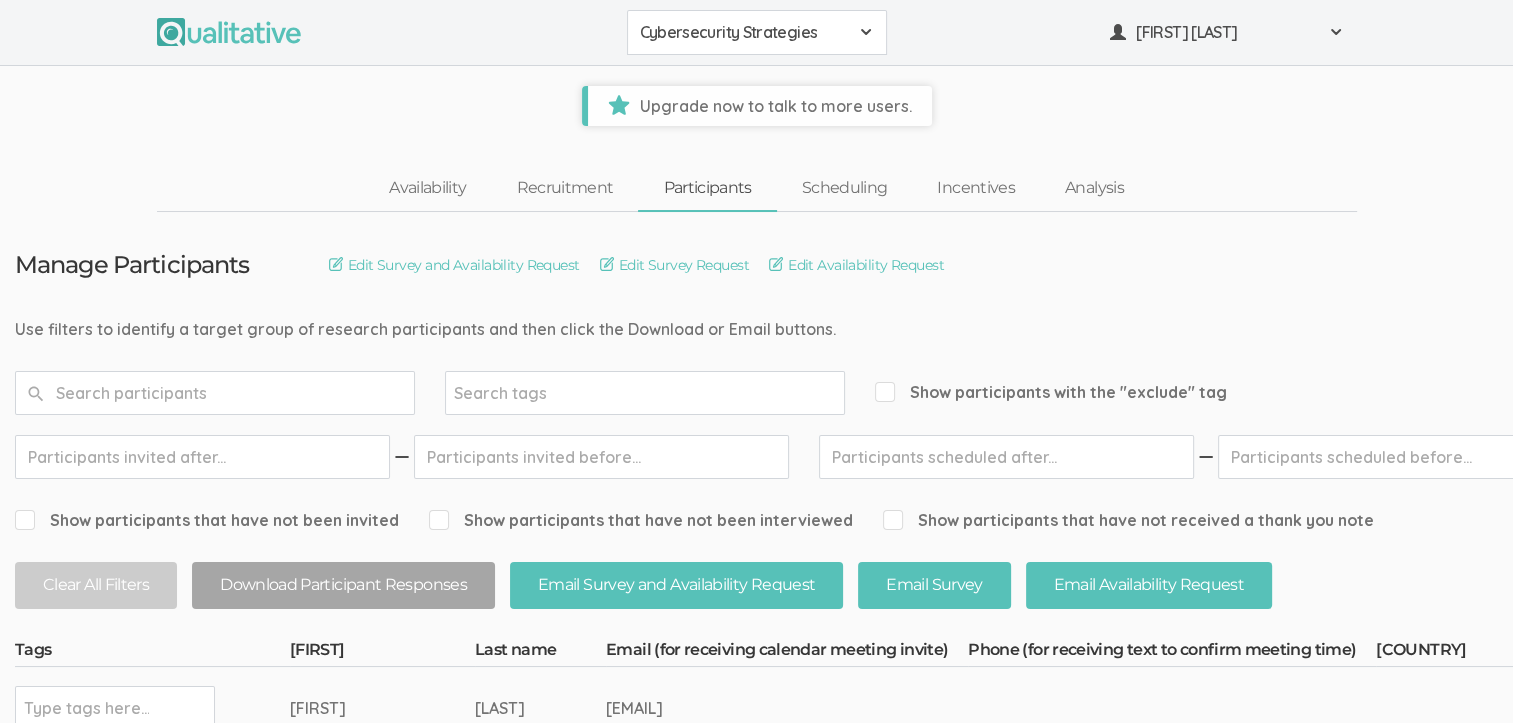 scroll, scrollTop: 100, scrollLeft: 0, axis: vertical 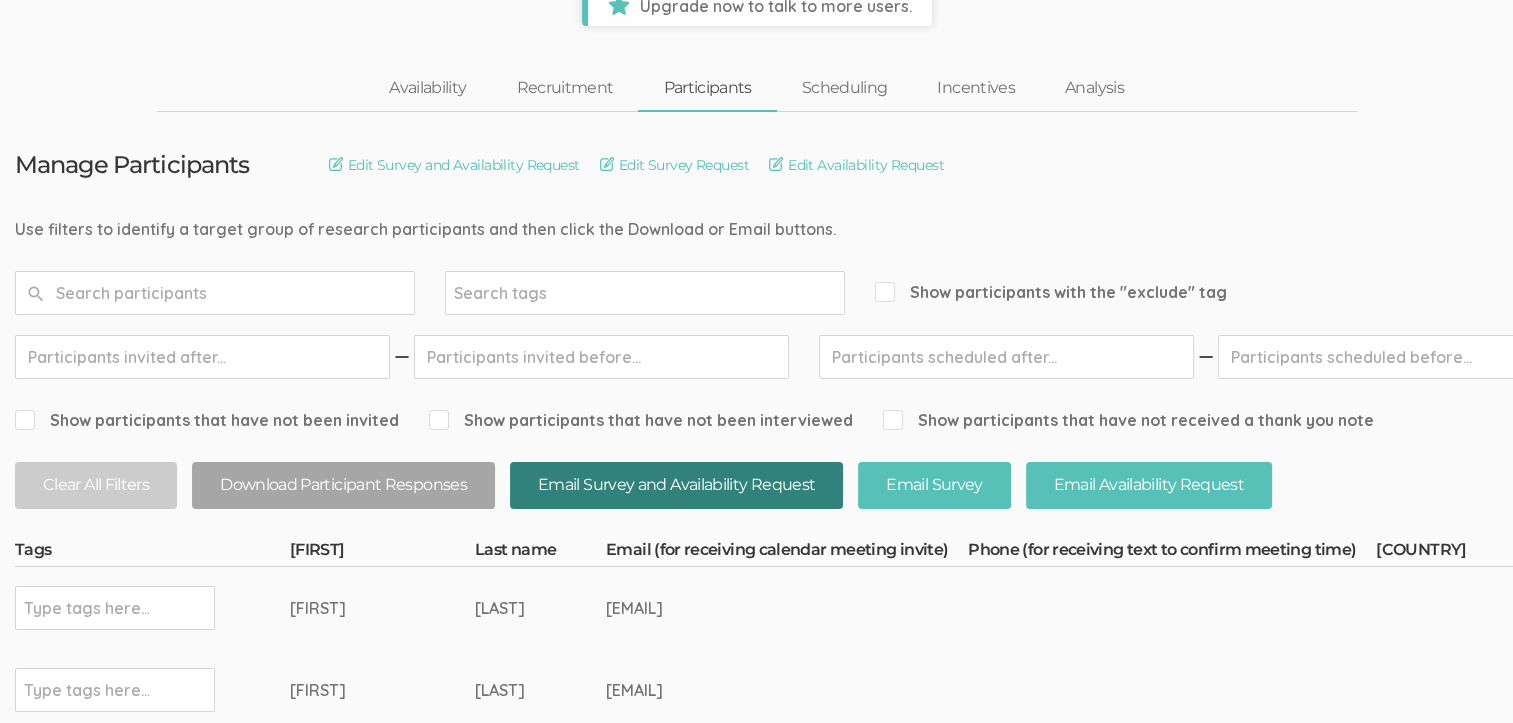 click on "Email Survey and Availability Request" at bounding box center [676, 485] 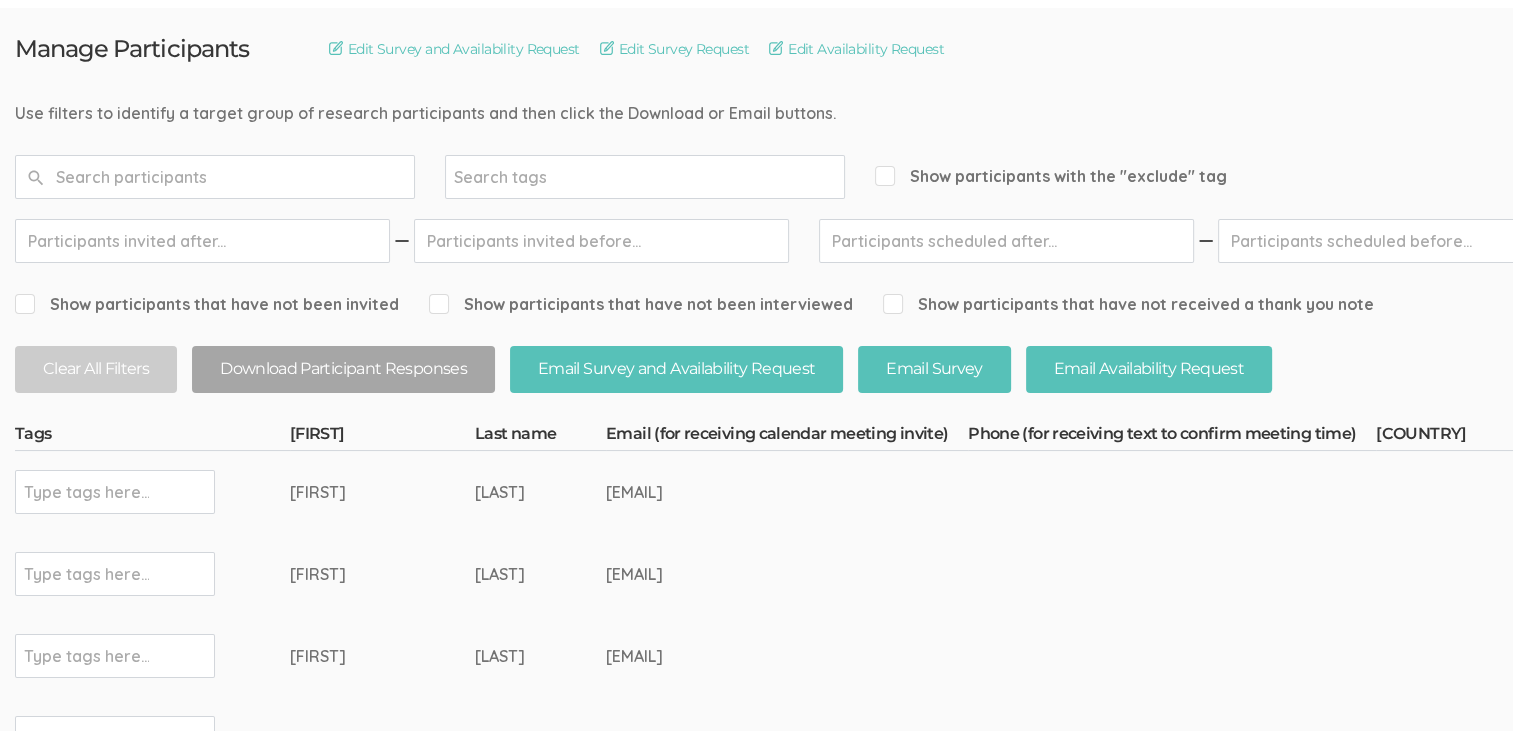 scroll, scrollTop: 0, scrollLeft: 0, axis: both 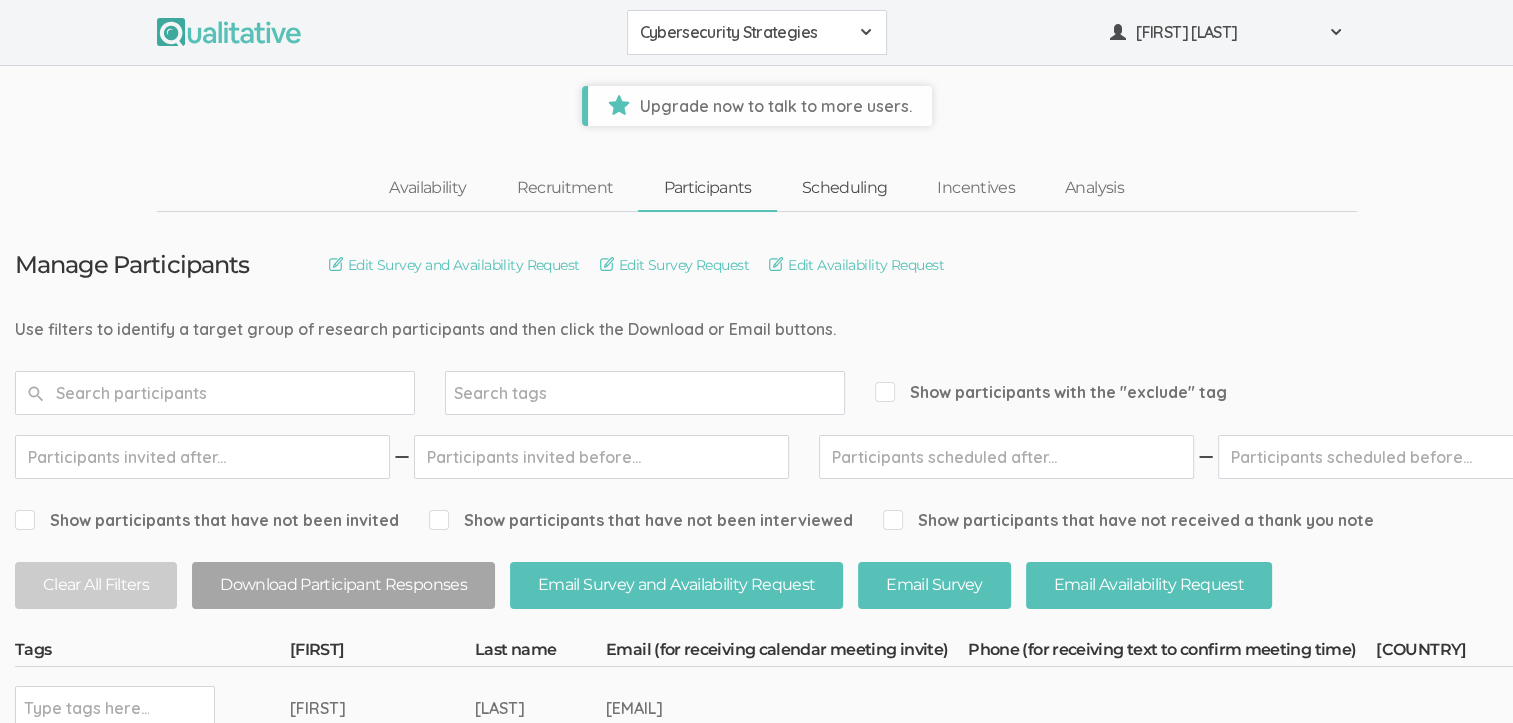 click on "Scheduling" at bounding box center (845, 188) 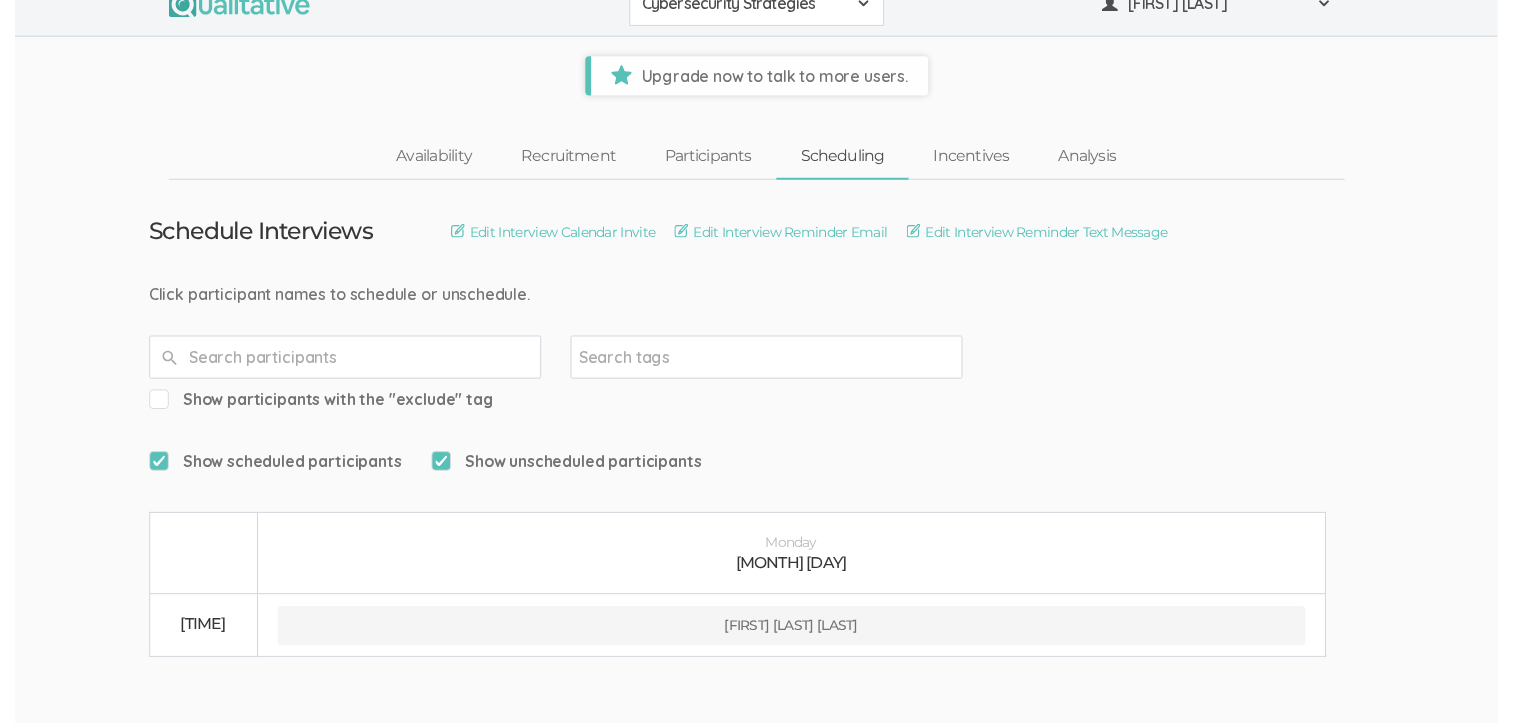 scroll, scrollTop: 0, scrollLeft: 0, axis: both 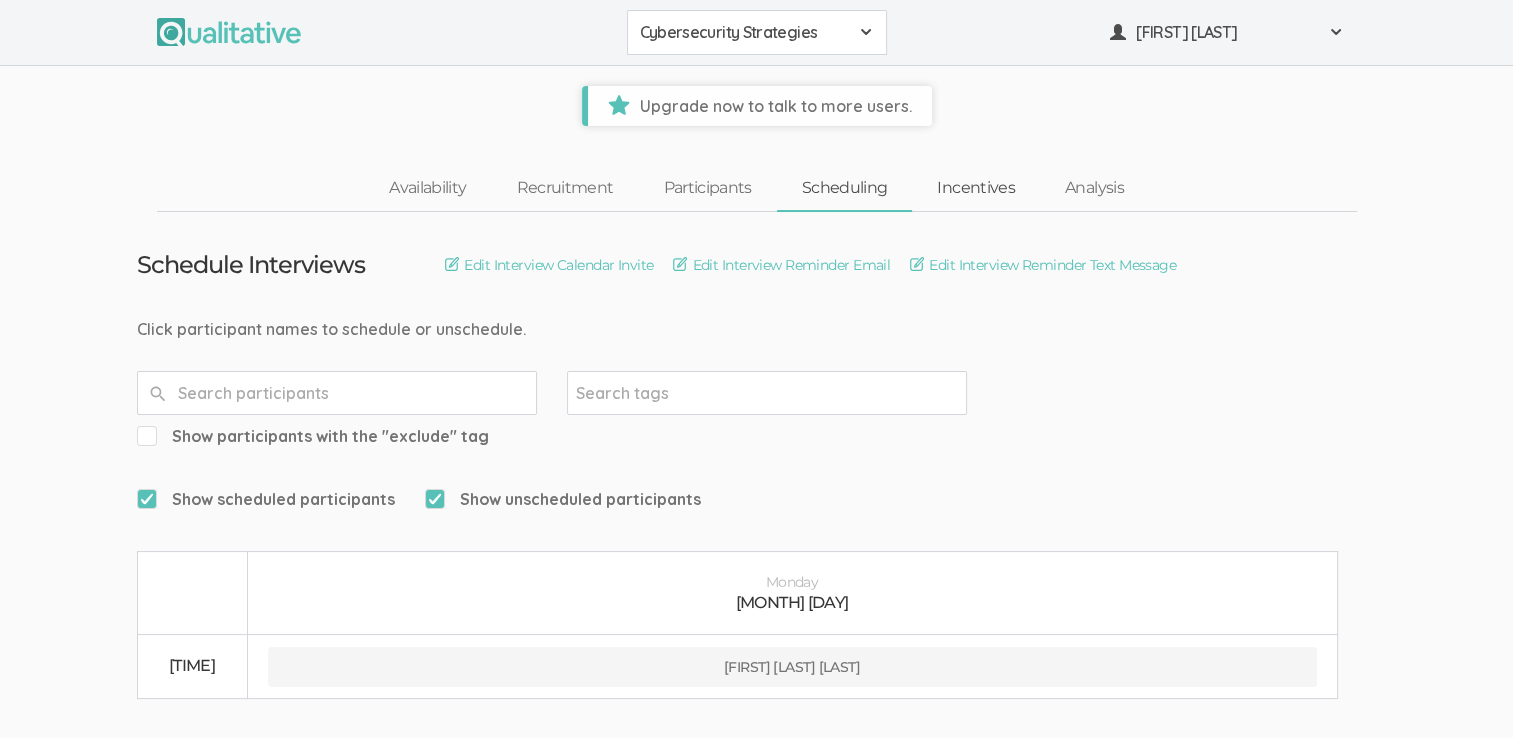 click on "Incentives" at bounding box center [976, 188] 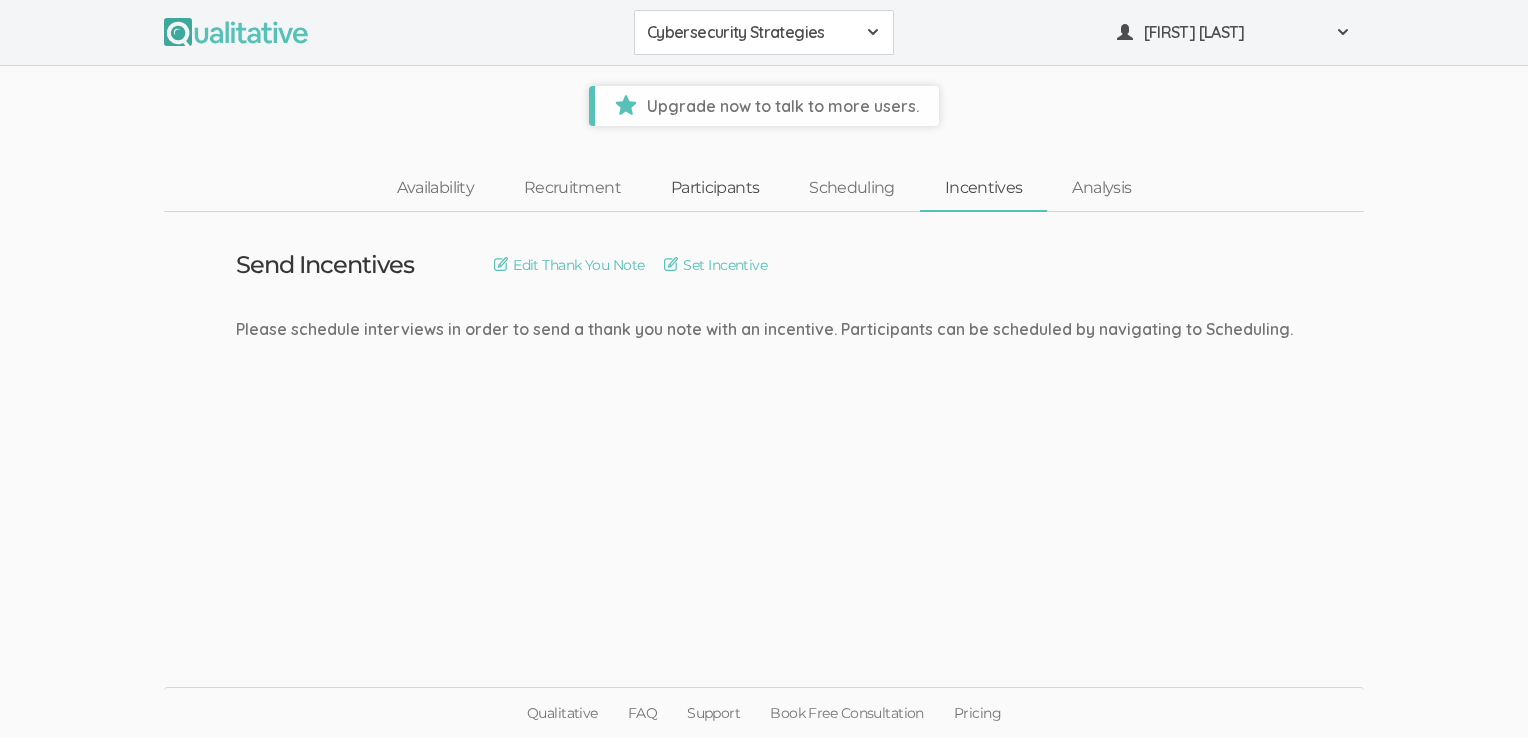 click on "Participants" at bounding box center [715, 188] 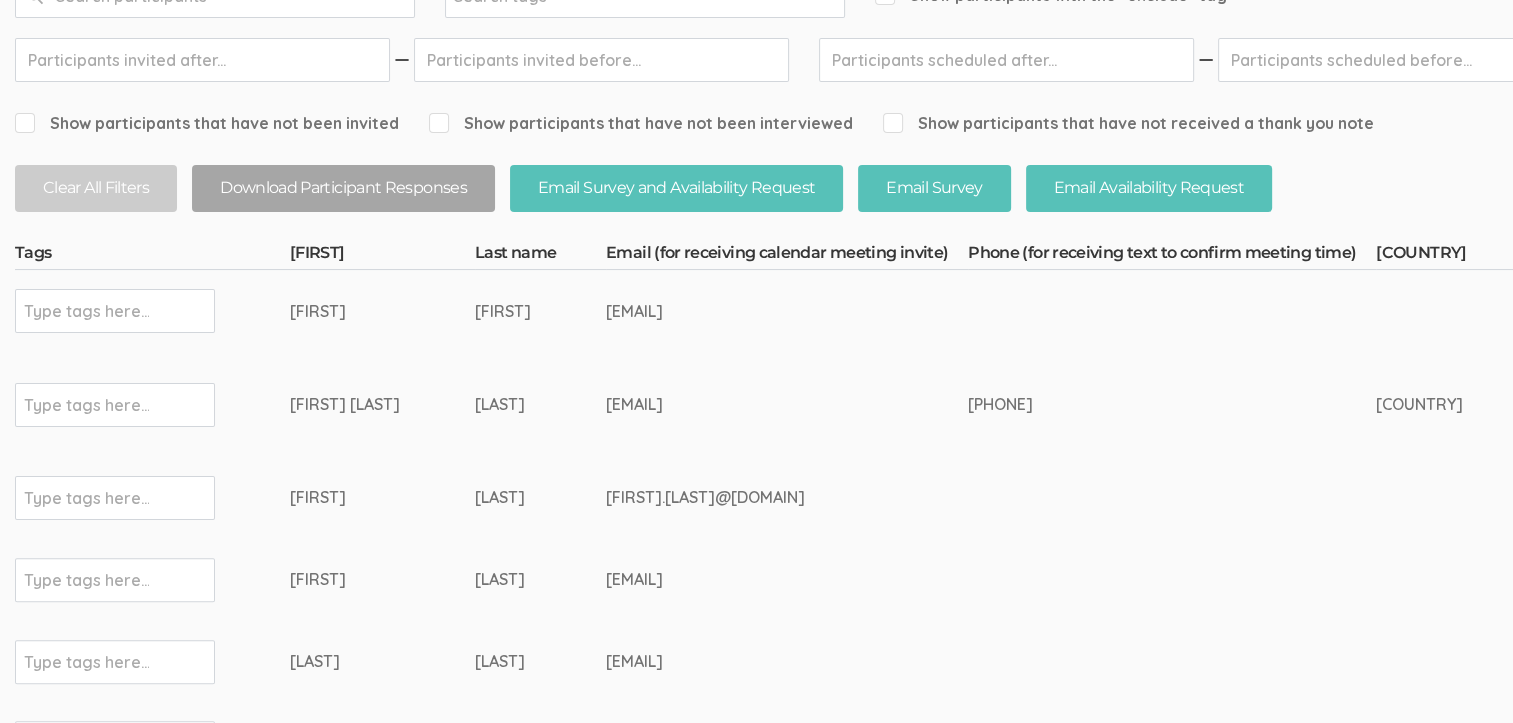 scroll, scrollTop: 400, scrollLeft: 0, axis: vertical 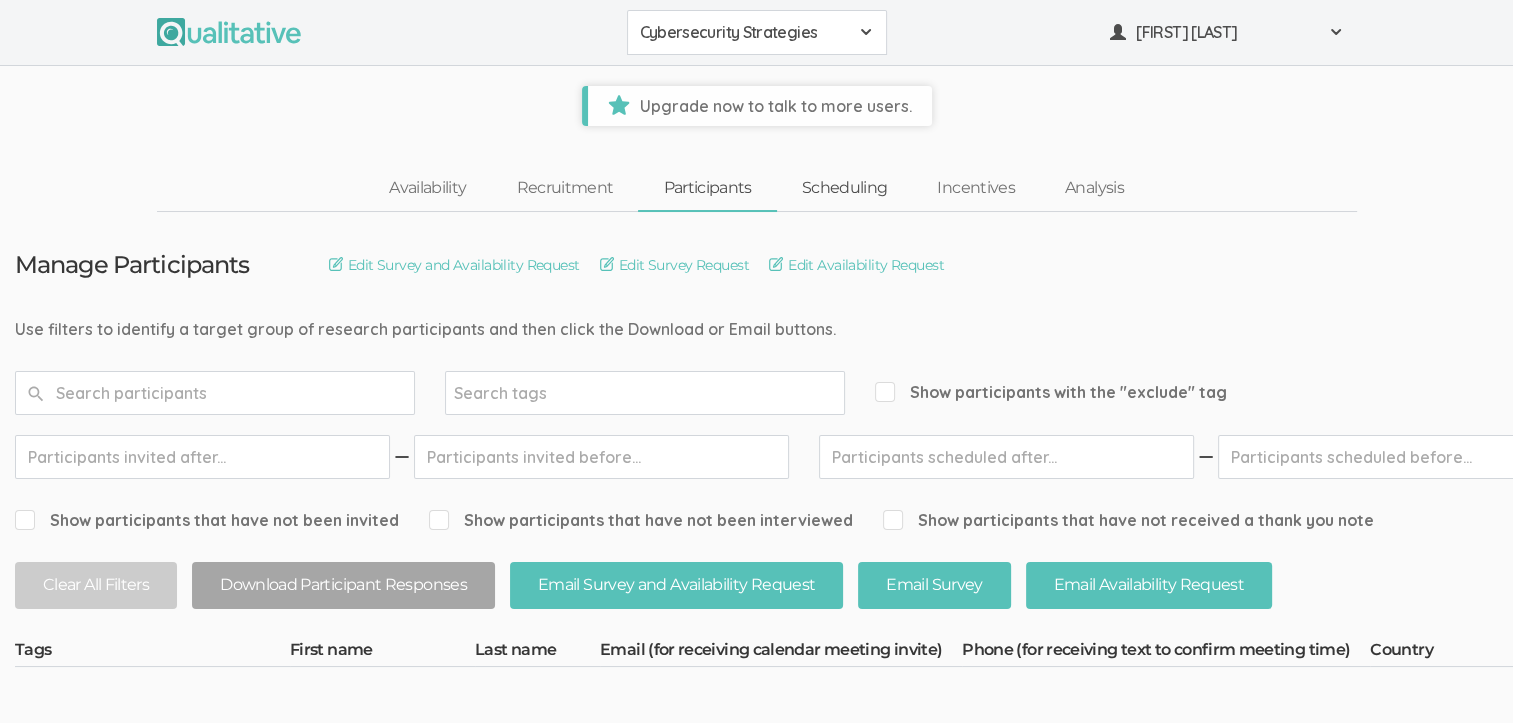 click on "Scheduling" at bounding box center (845, 188) 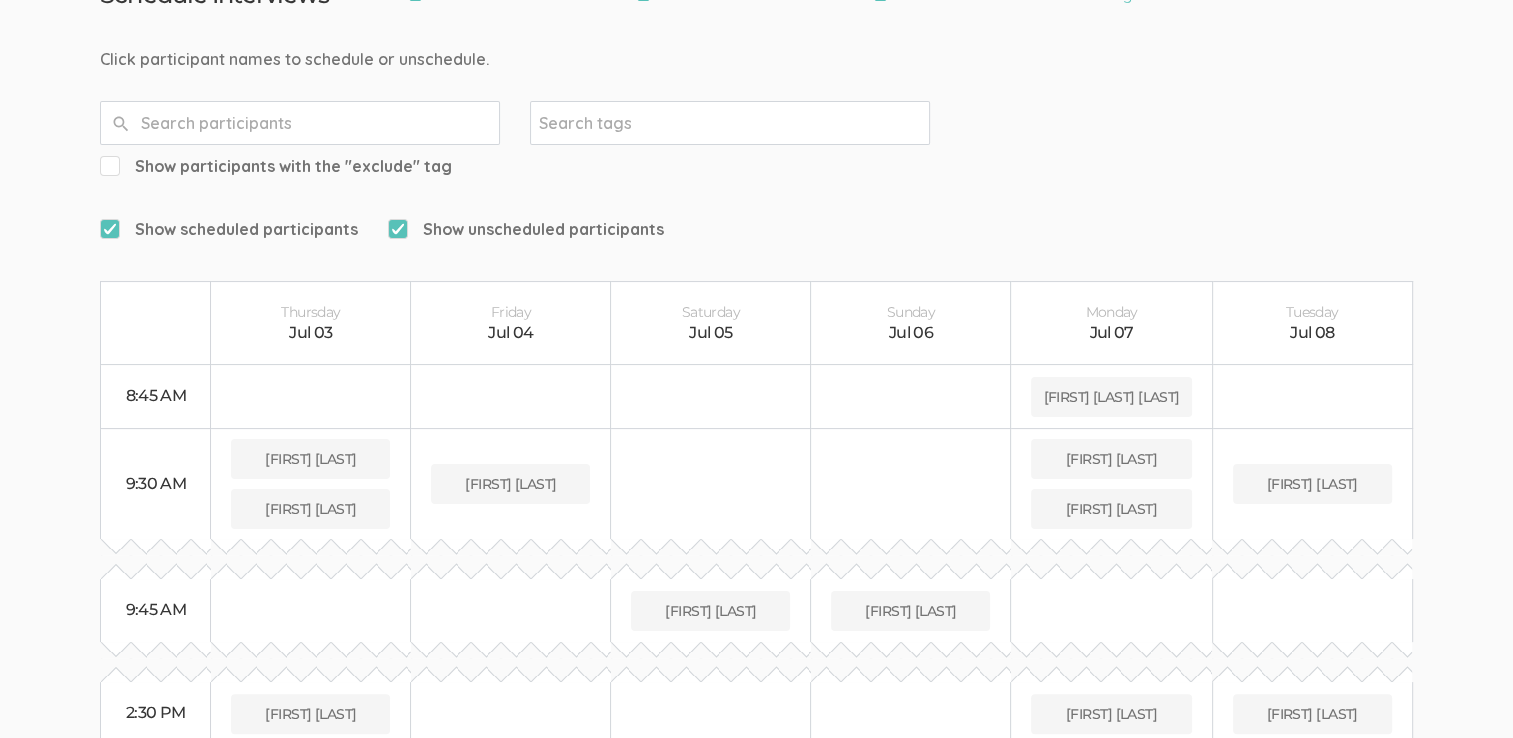 scroll, scrollTop: 400, scrollLeft: 0, axis: vertical 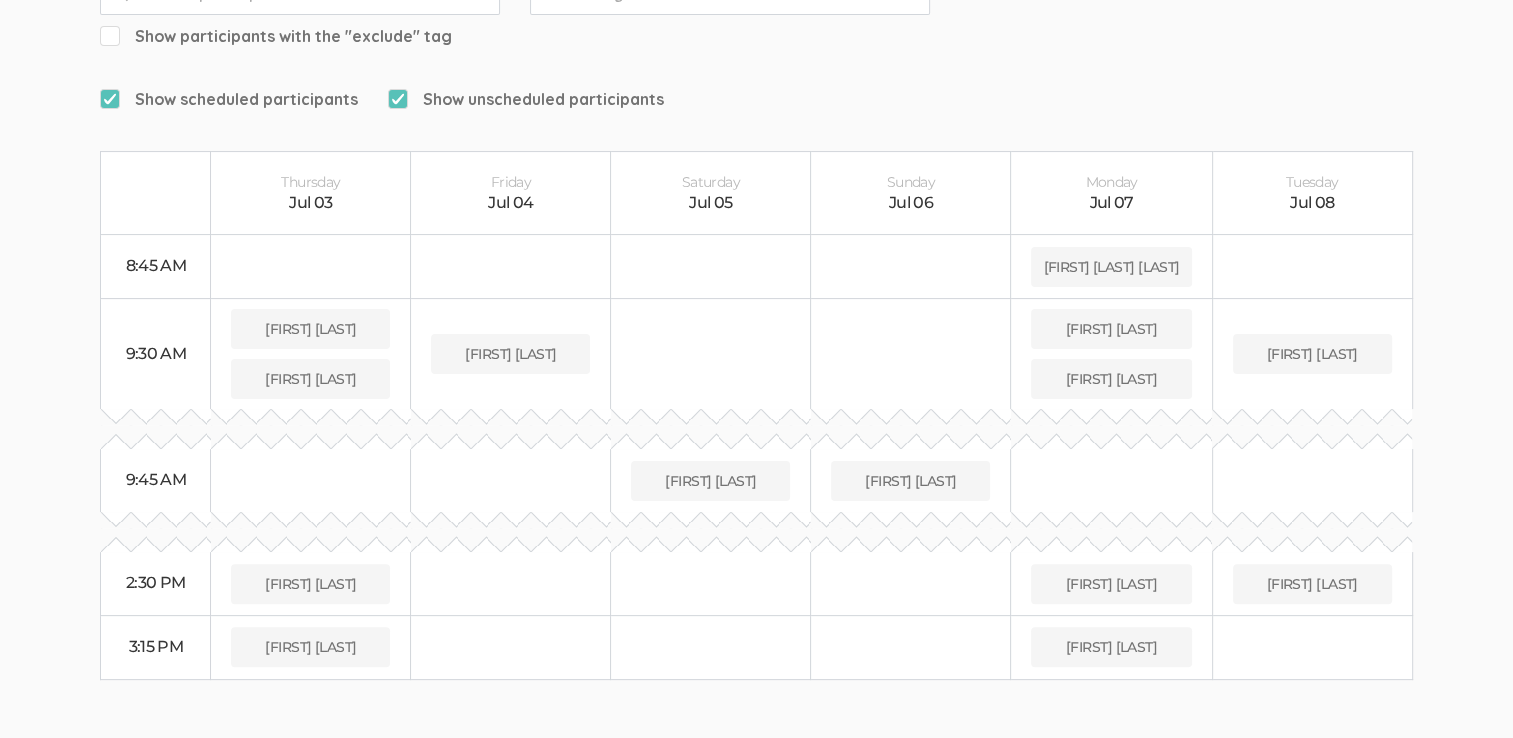 click on "Show unscheduled participants" at bounding box center [106, 98] 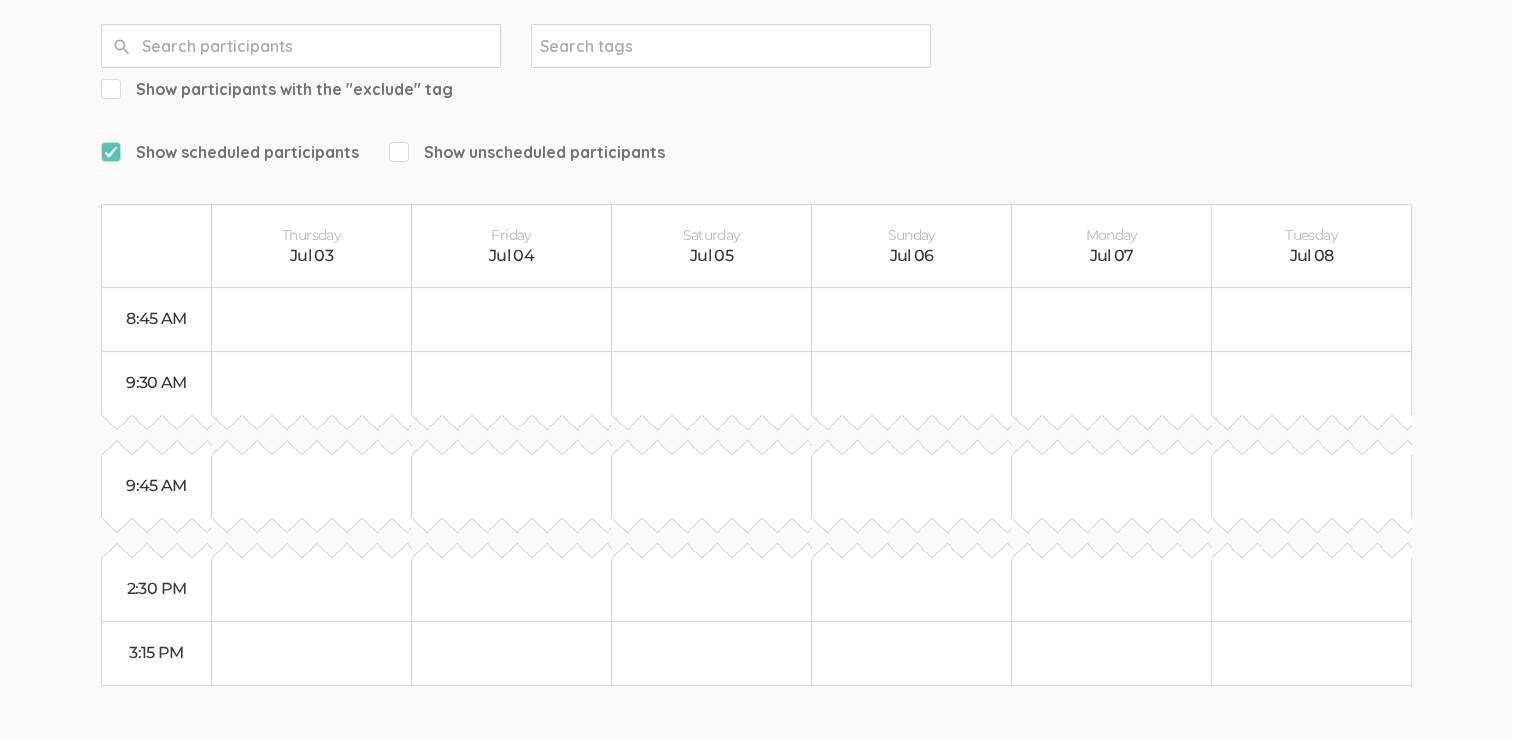 scroll, scrollTop: 300, scrollLeft: 0, axis: vertical 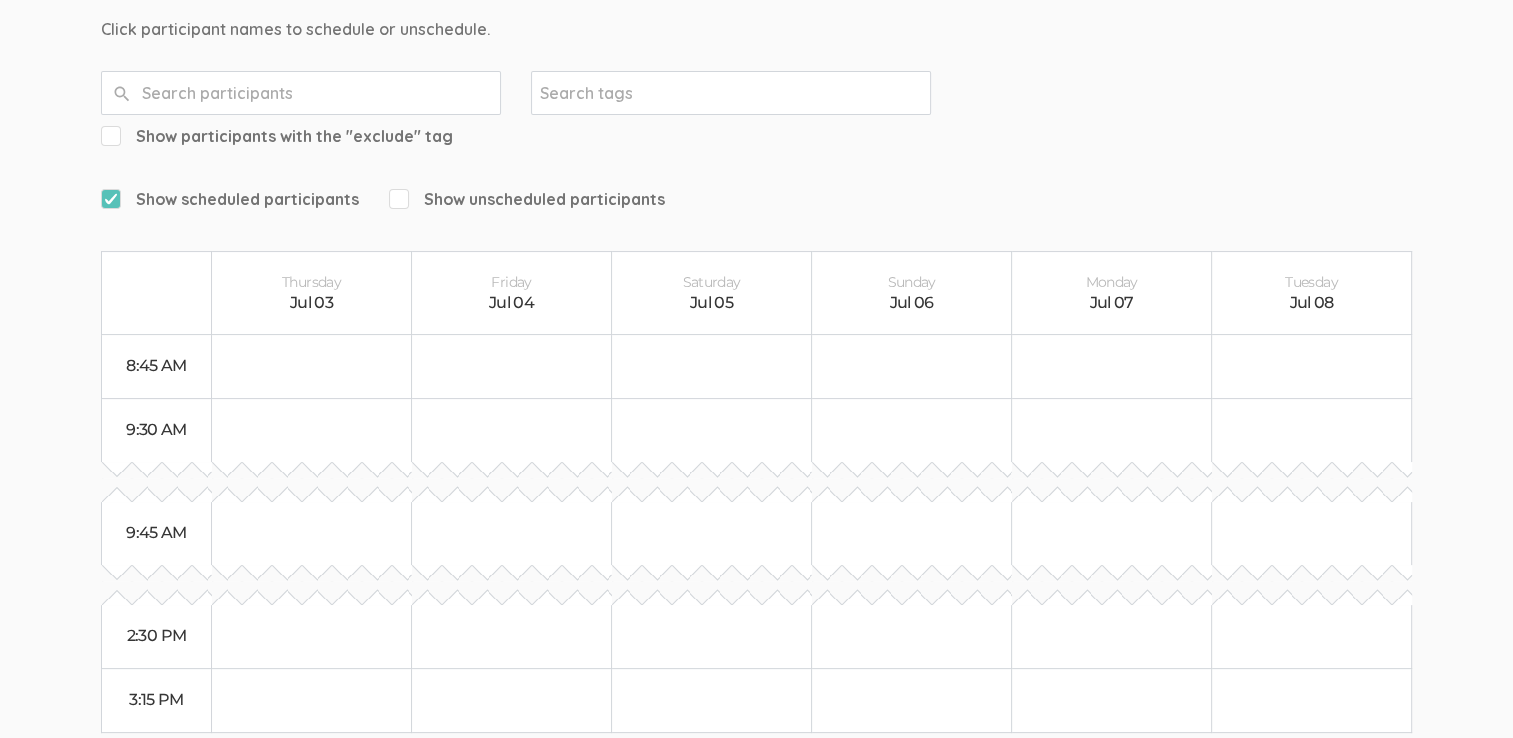 click on "Show unscheduled participants" at bounding box center [395, 198] 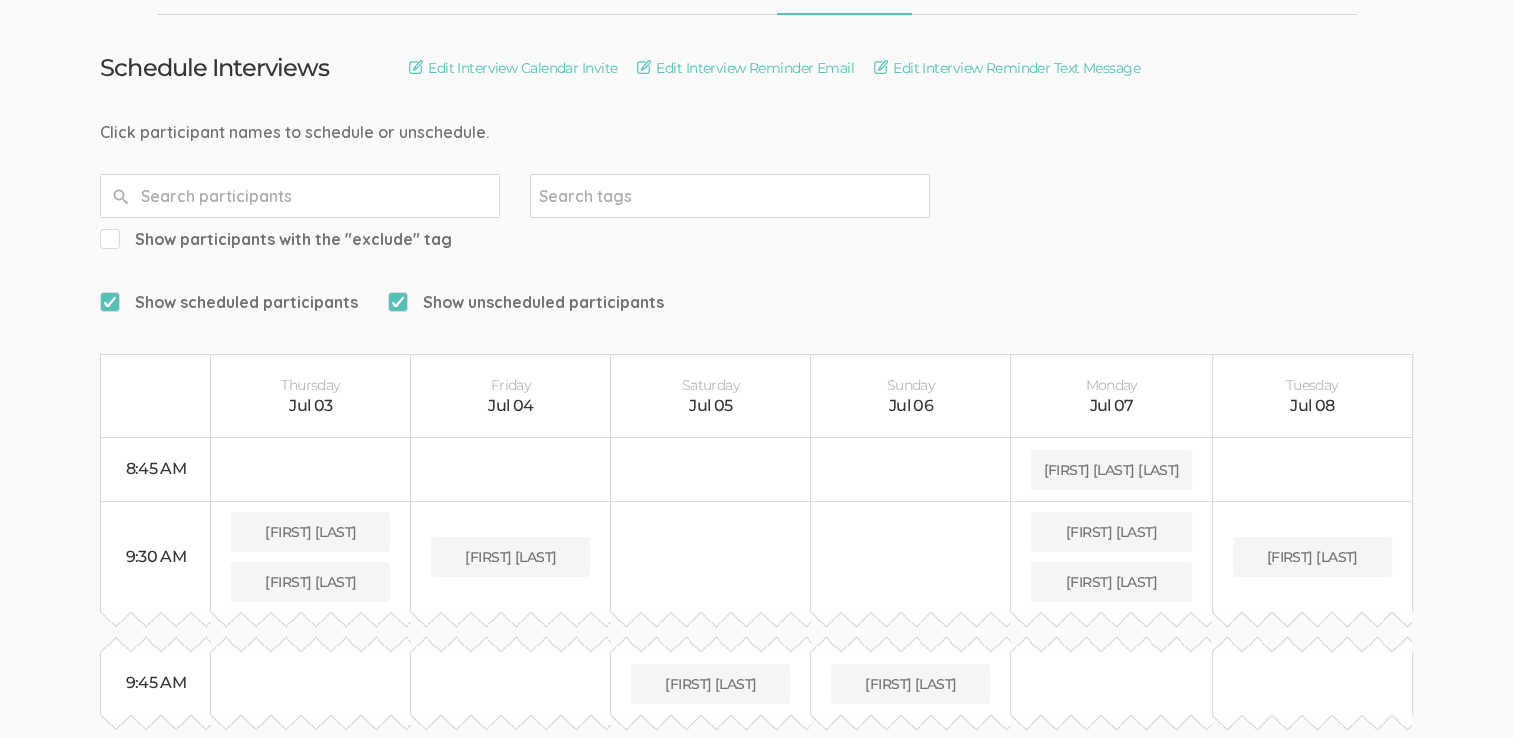 scroll, scrollTop: 147, scrollLeft: 0, axis: vertical 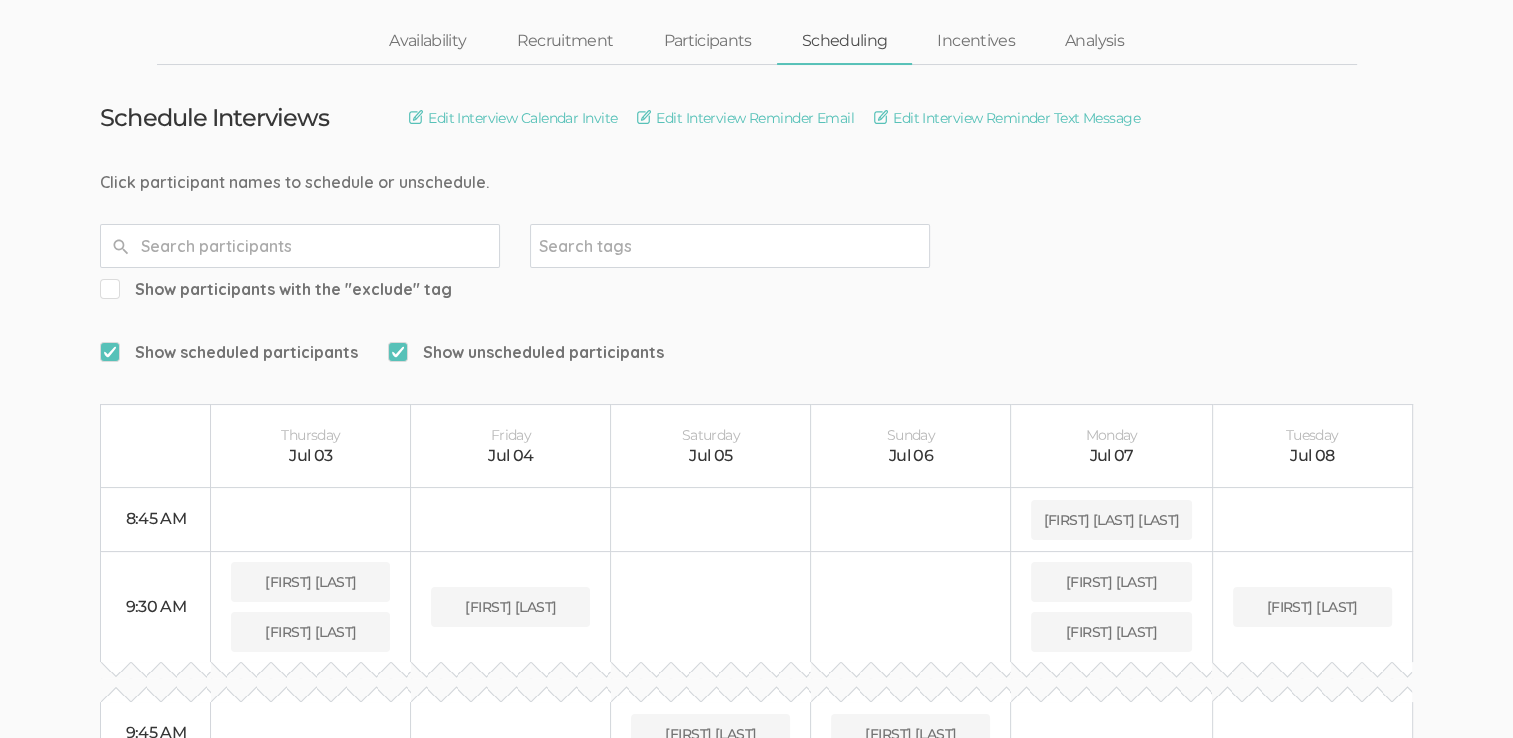 click on "Show unscheduled participants" at bounding box center [229, 352] 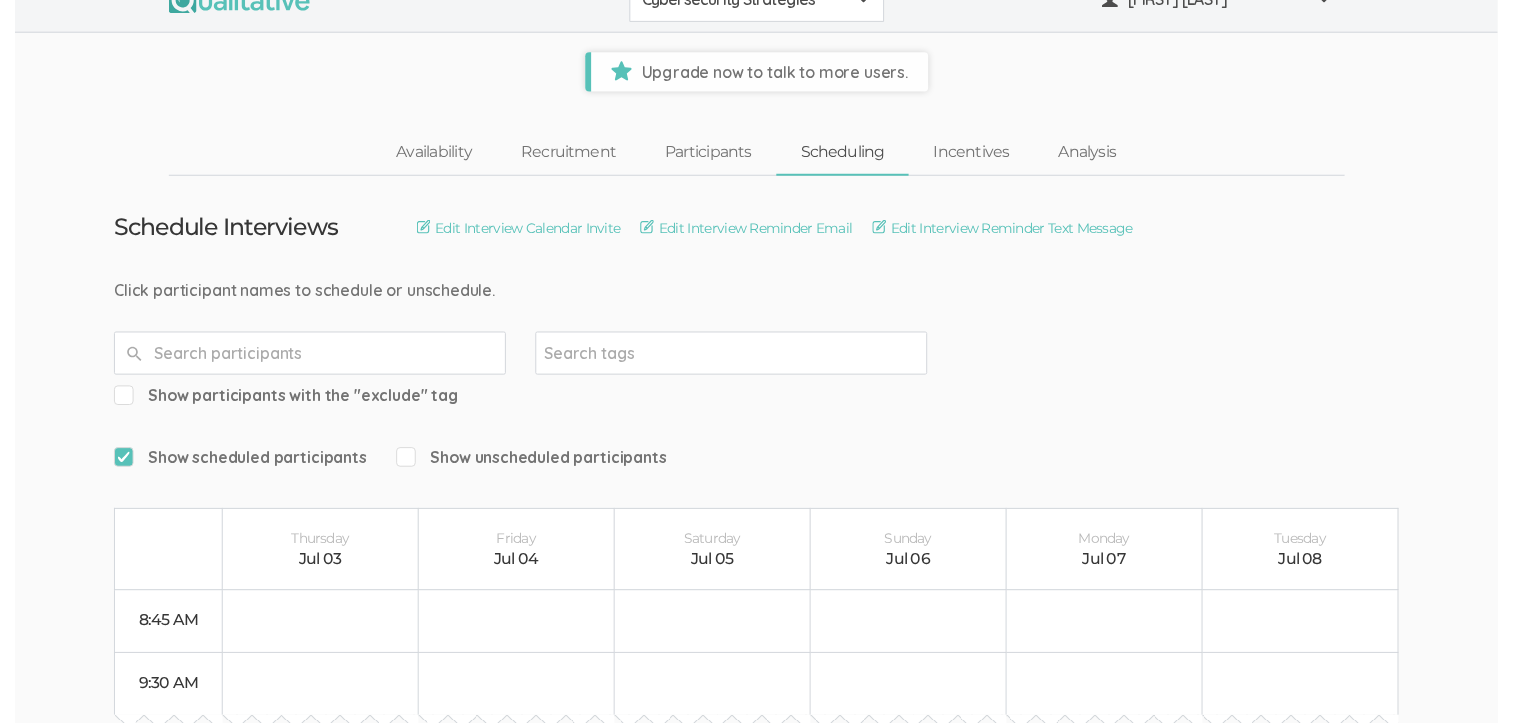 scroll, scrollTop: 0, scrollLeft: 0, axis: both 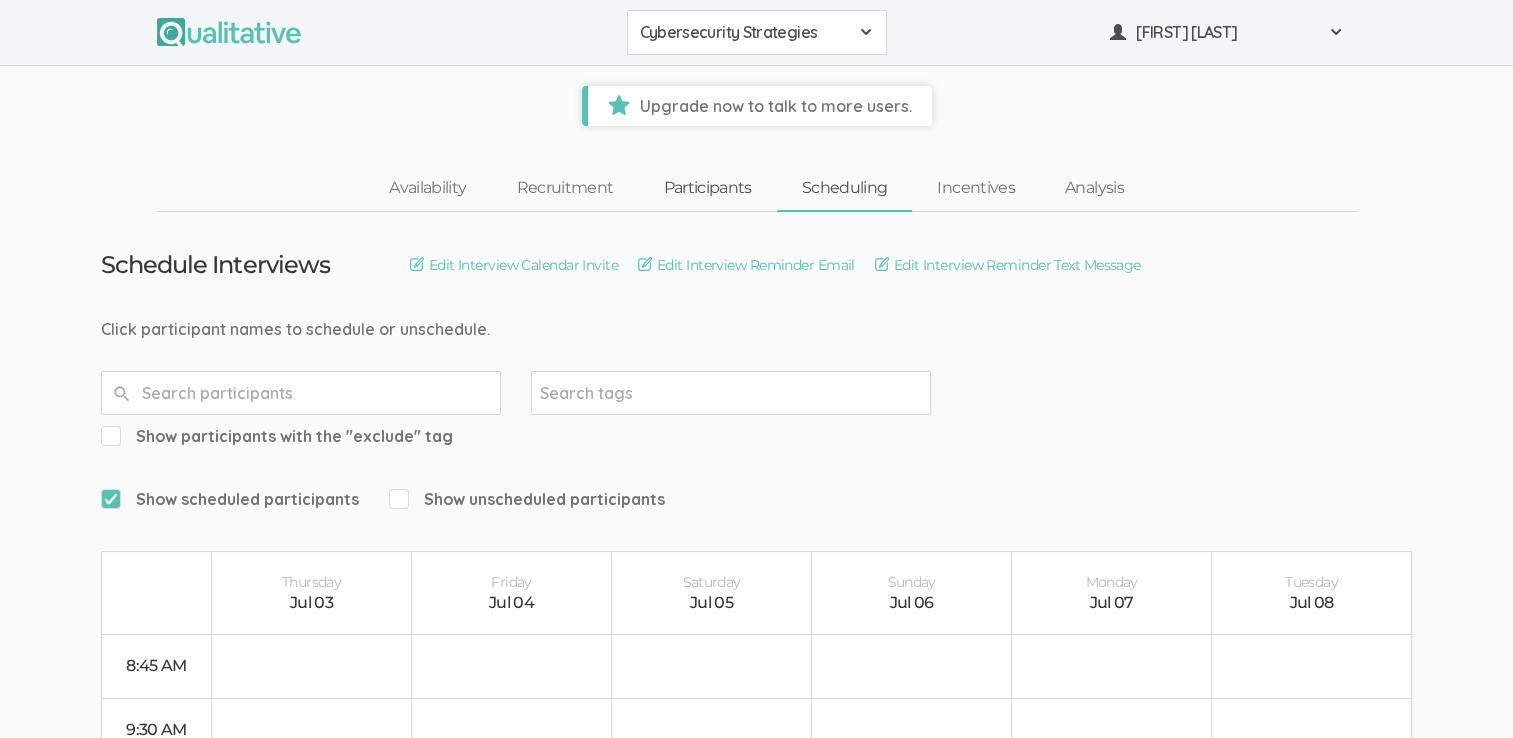 click on "Participants" at bounding box center (707, 188) 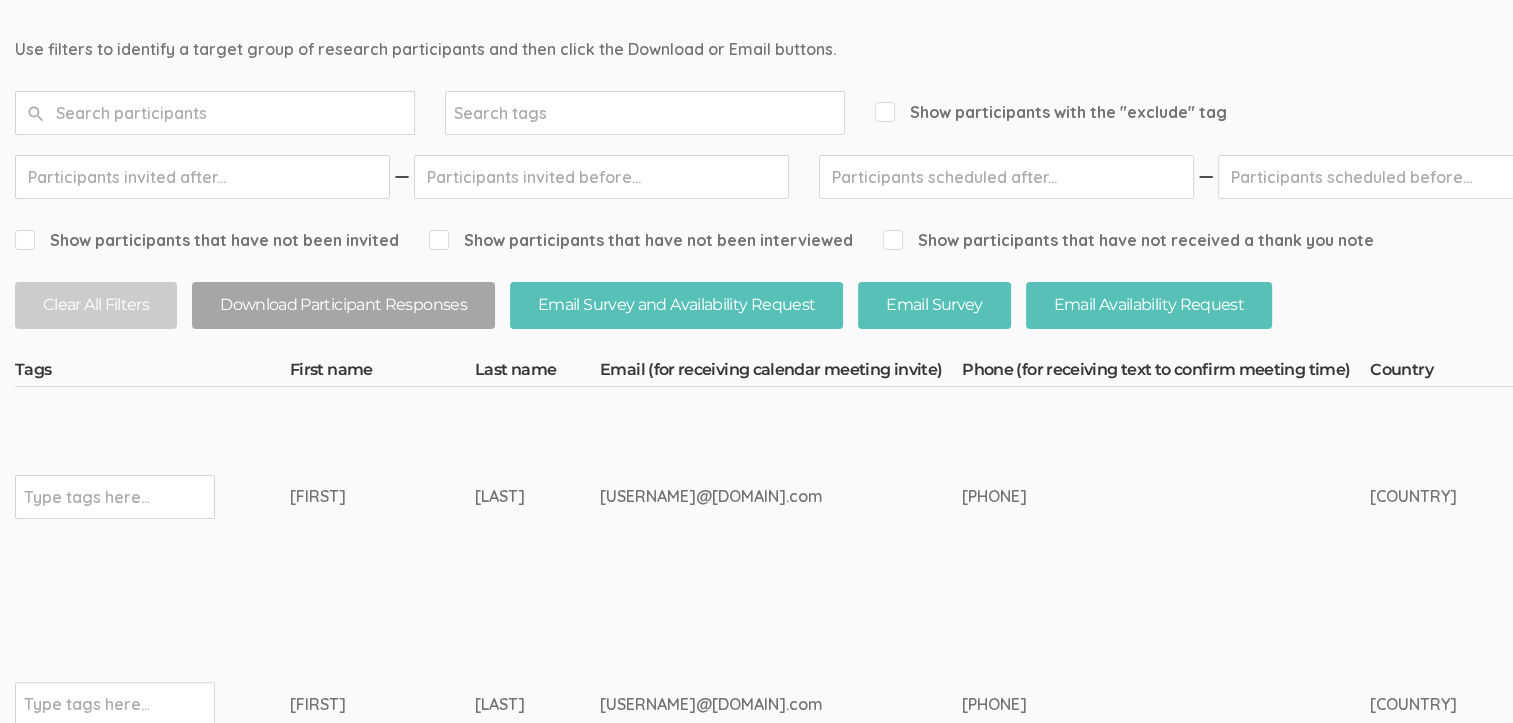 scroll, scrollTop: 0, scrollLeft: 0, axis: both 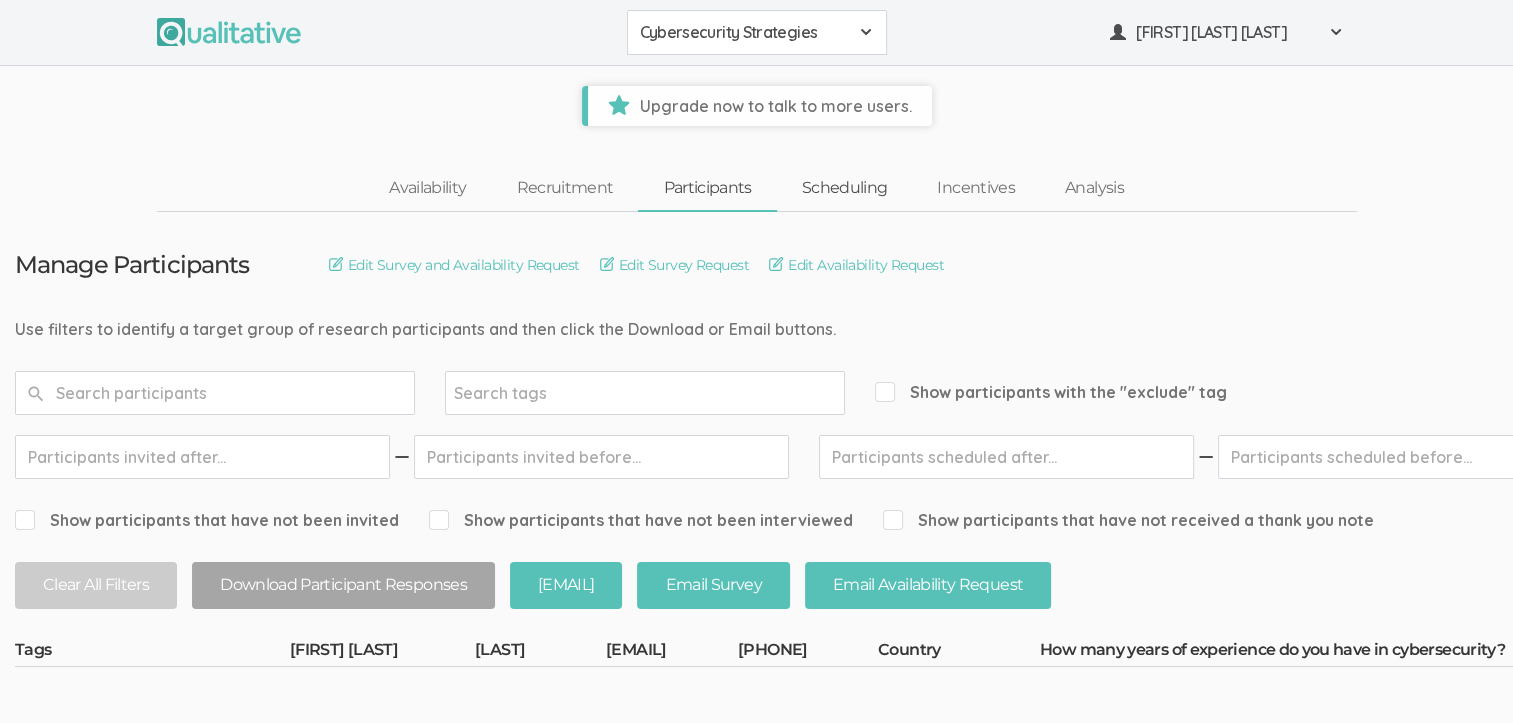 click on "Scheduling" at bounding box center [845, 188] 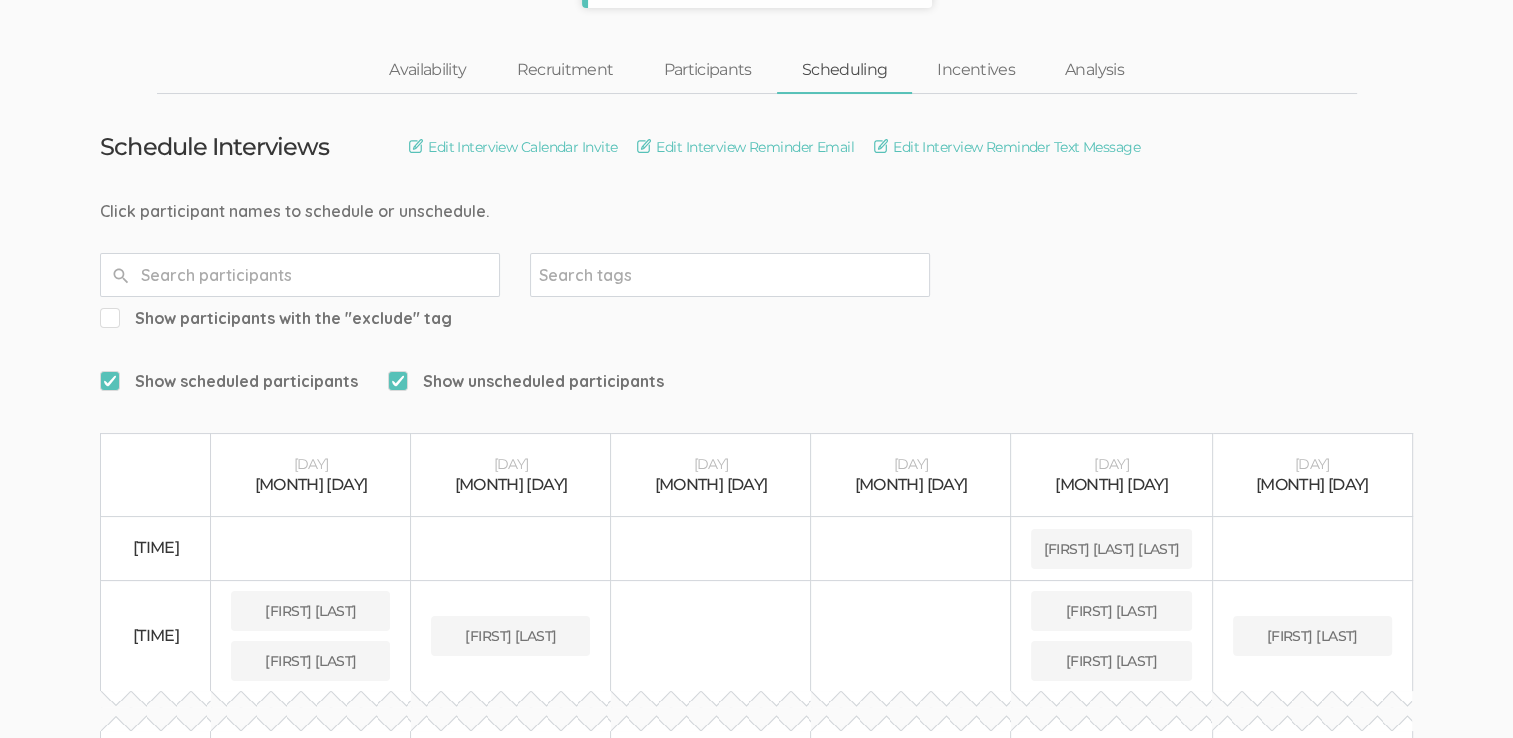 scroll, scrollTop: 0, scrollLeft: 0, axis: both 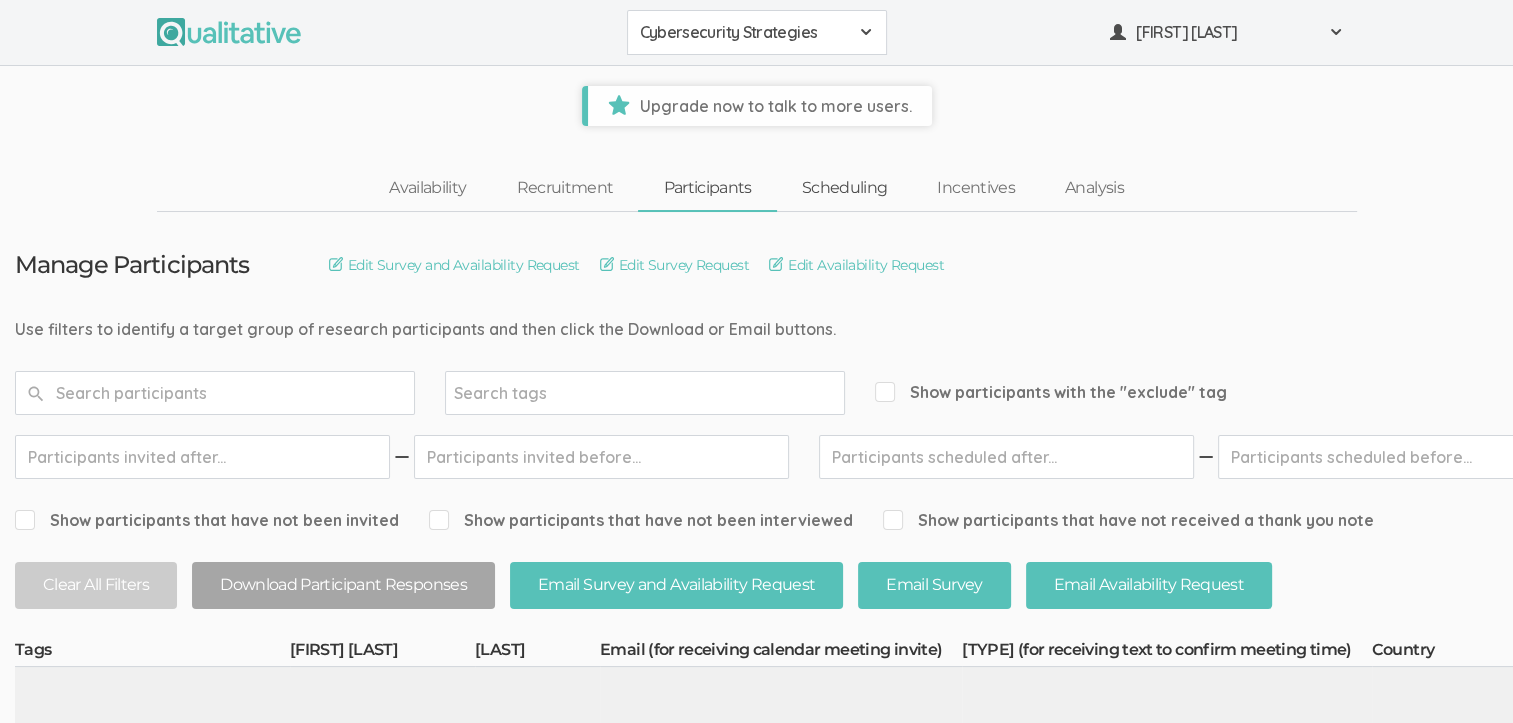 click on "Scheduling" at bounding box center (845, 188) 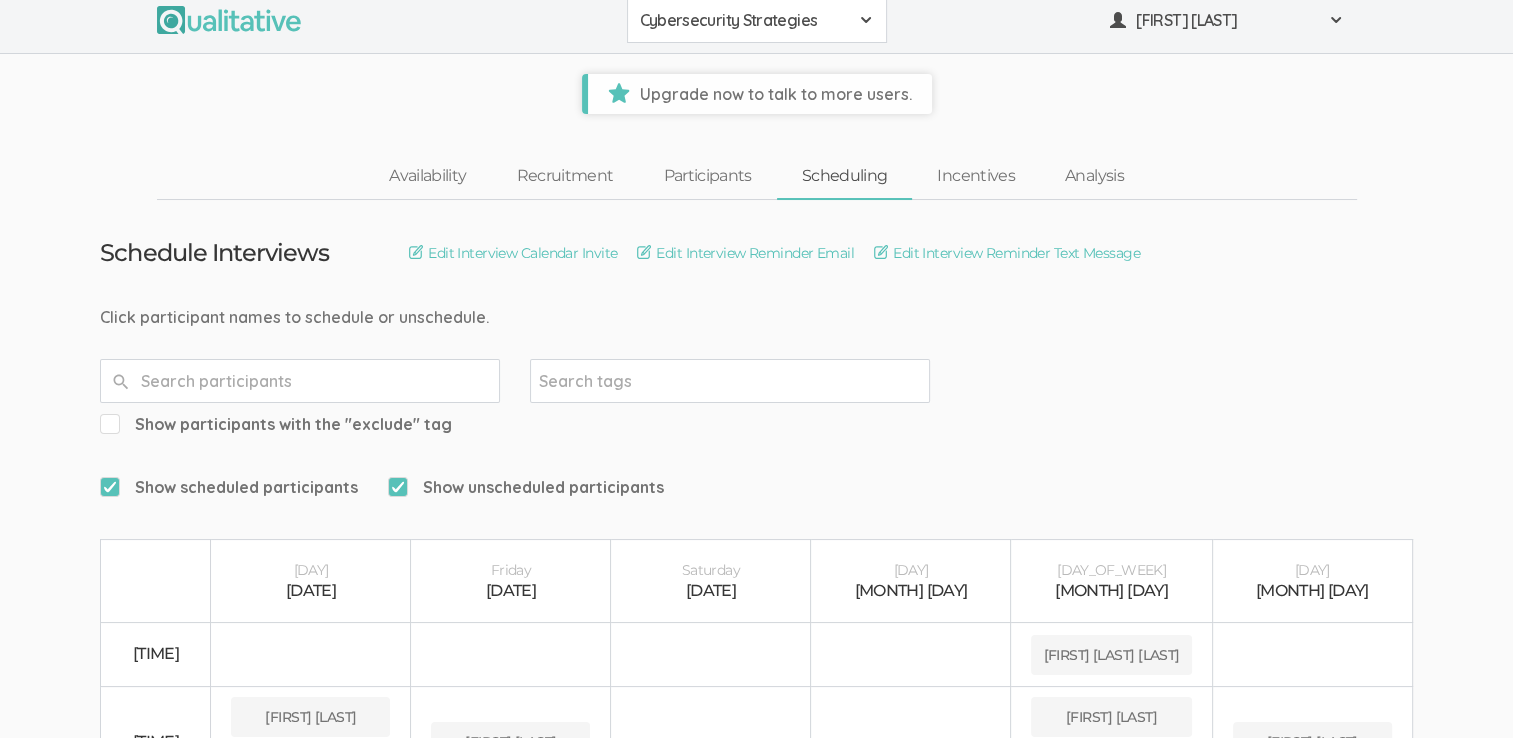 scroll, scrollTop: 0, scrollLeft: 0, axis: both 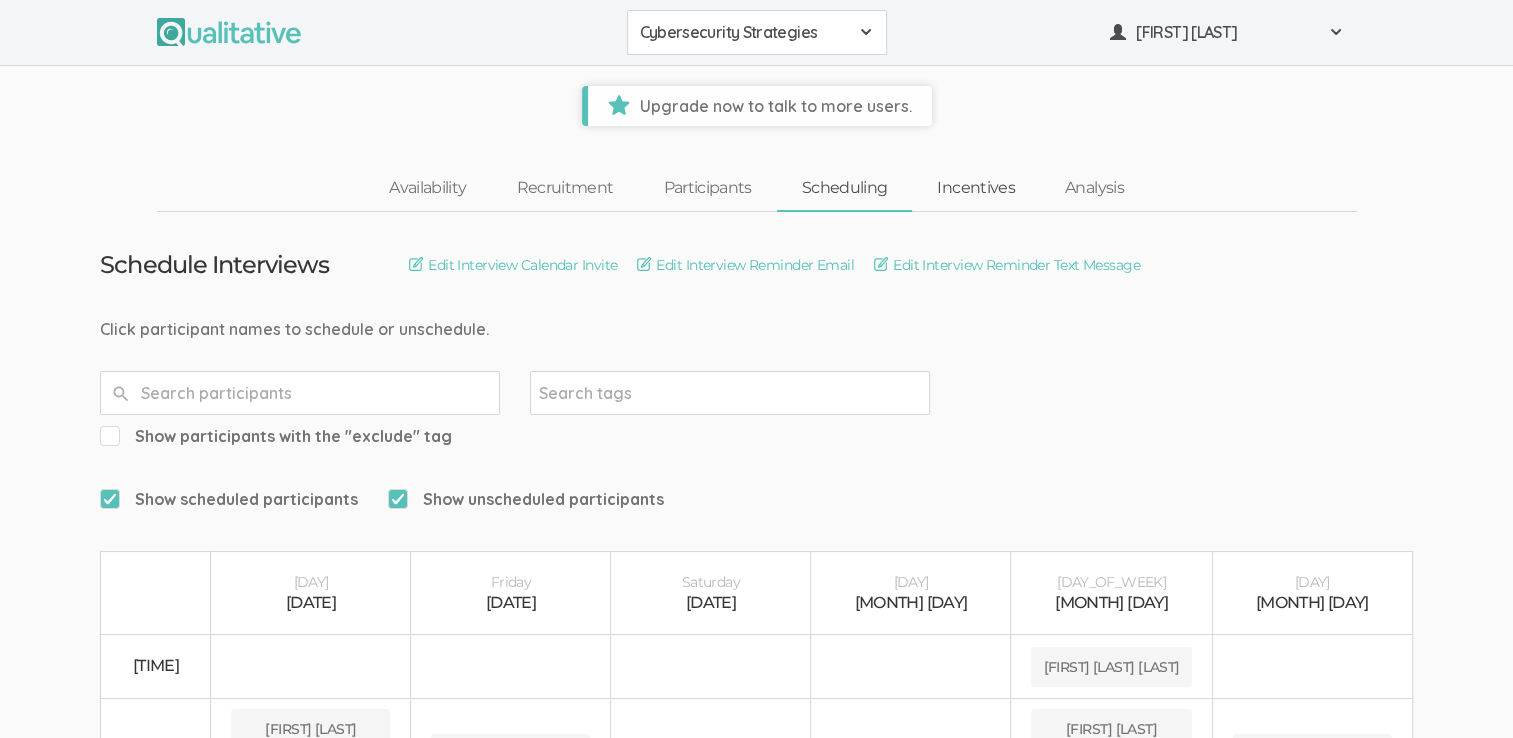 click on "Incentives" at bounding box center (976, 188) 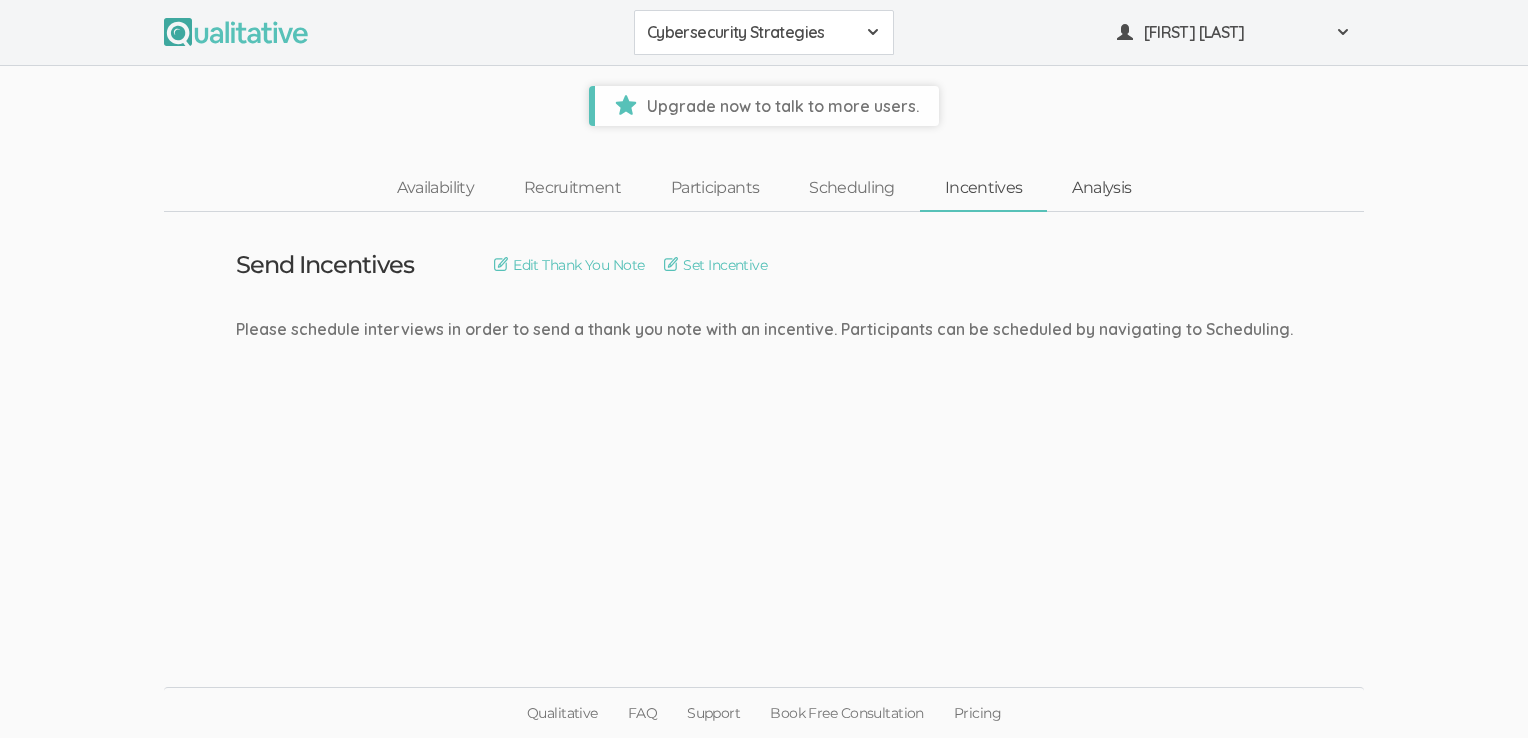 click on "Analysis" at bounding box center (1101, 188) 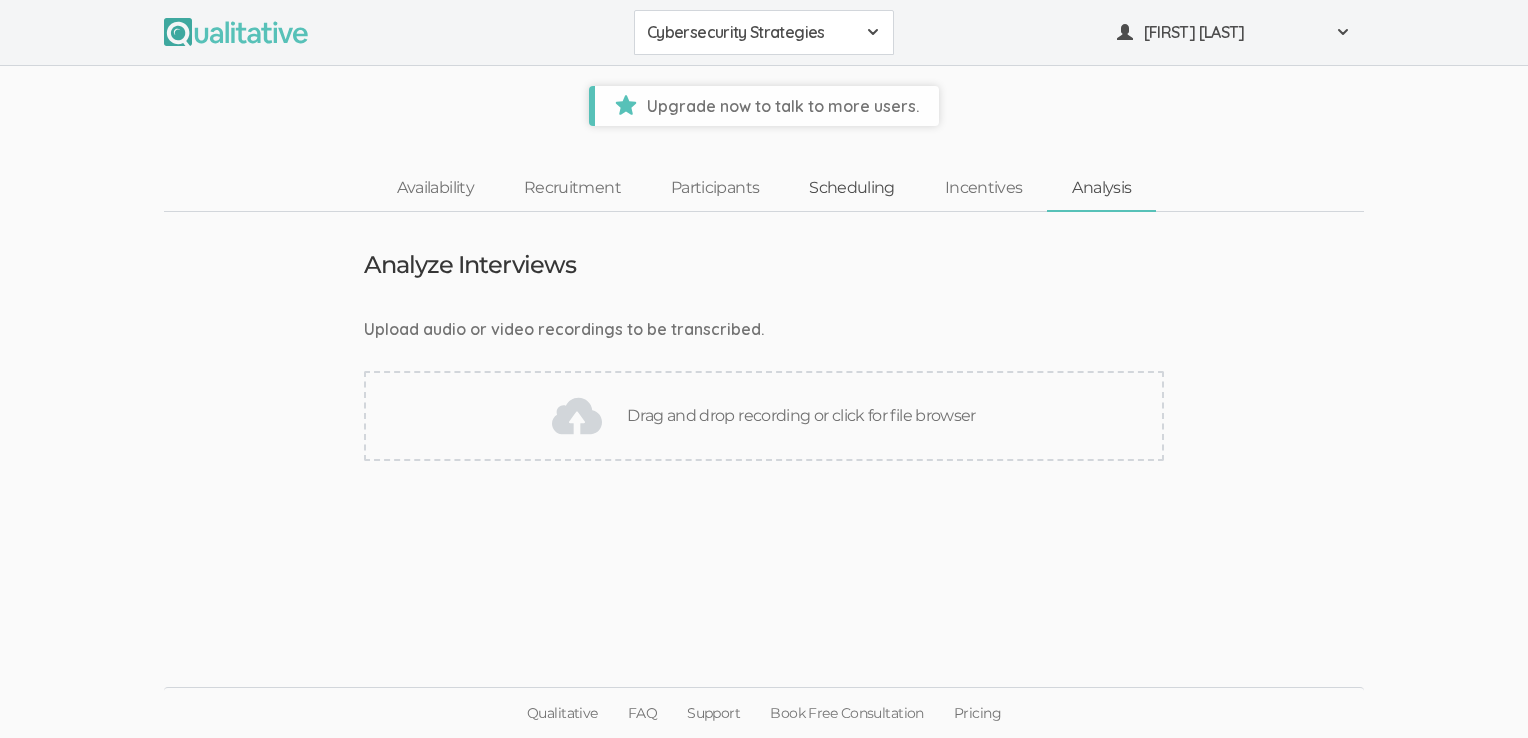 click on "Scheduling" at bounding box center [852, 188] 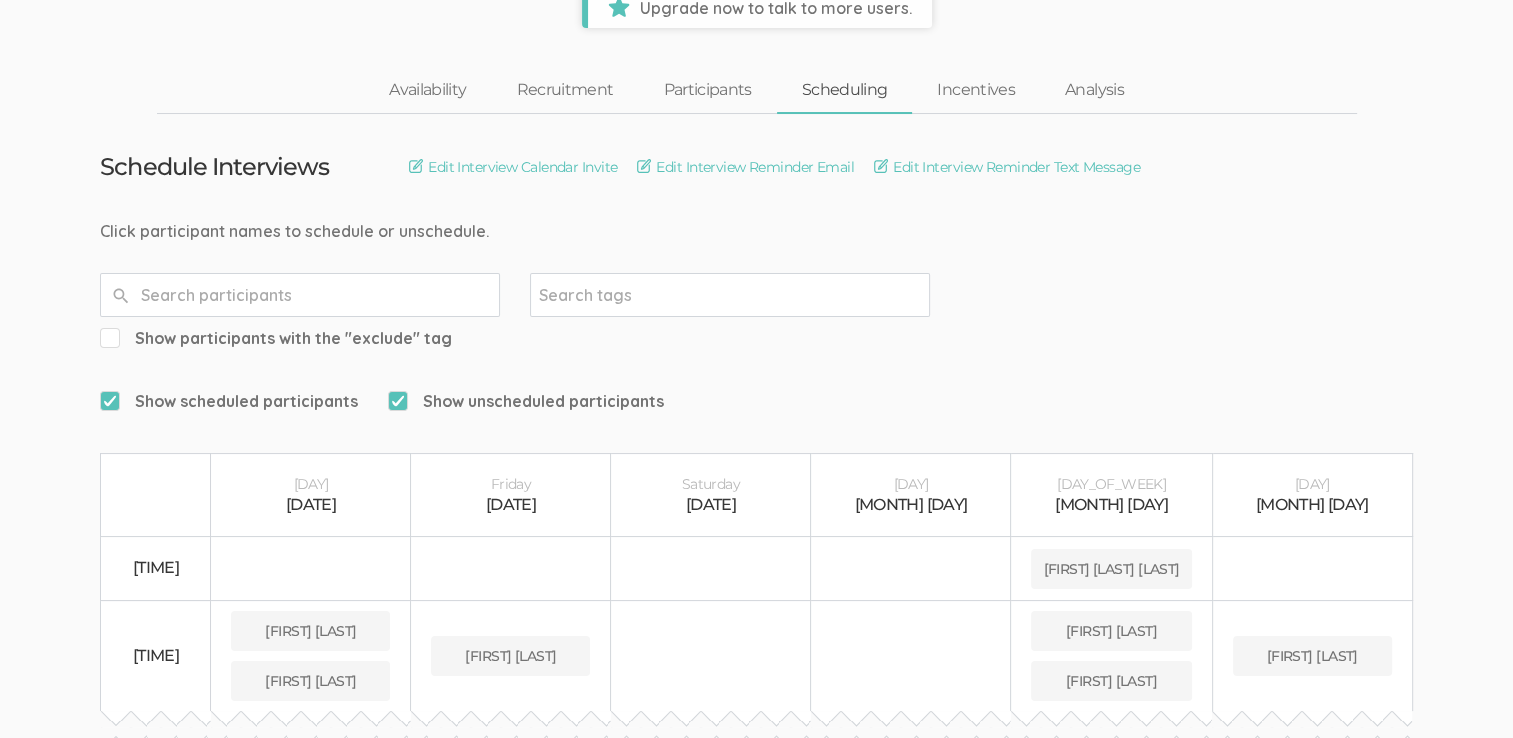 scroll, scrollTop: 47, scrollLeft: 0, axis: vertical 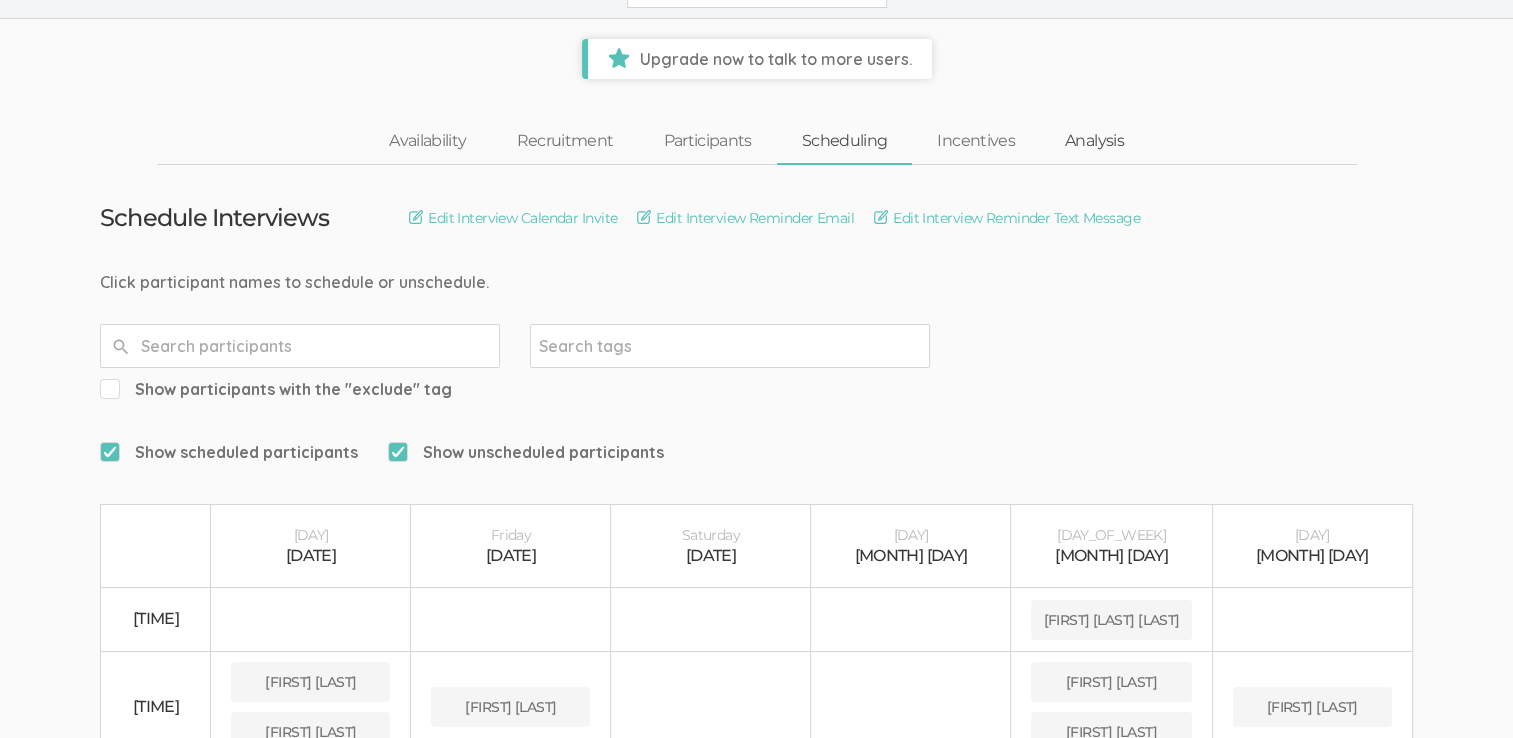 click on "Analysis" at bounding box center (1094, 141) 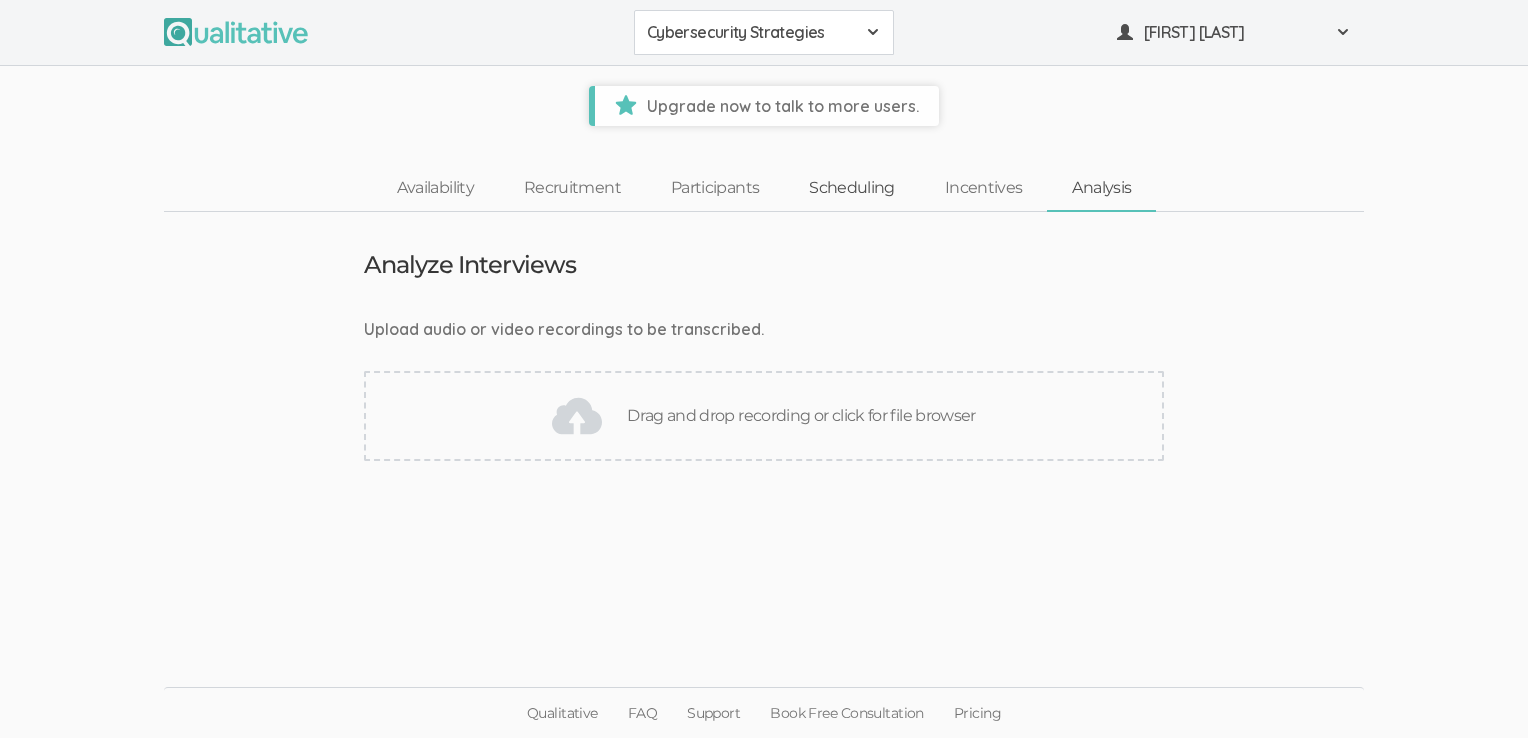 click on "Scheduling" at bounding box center [852, 188] 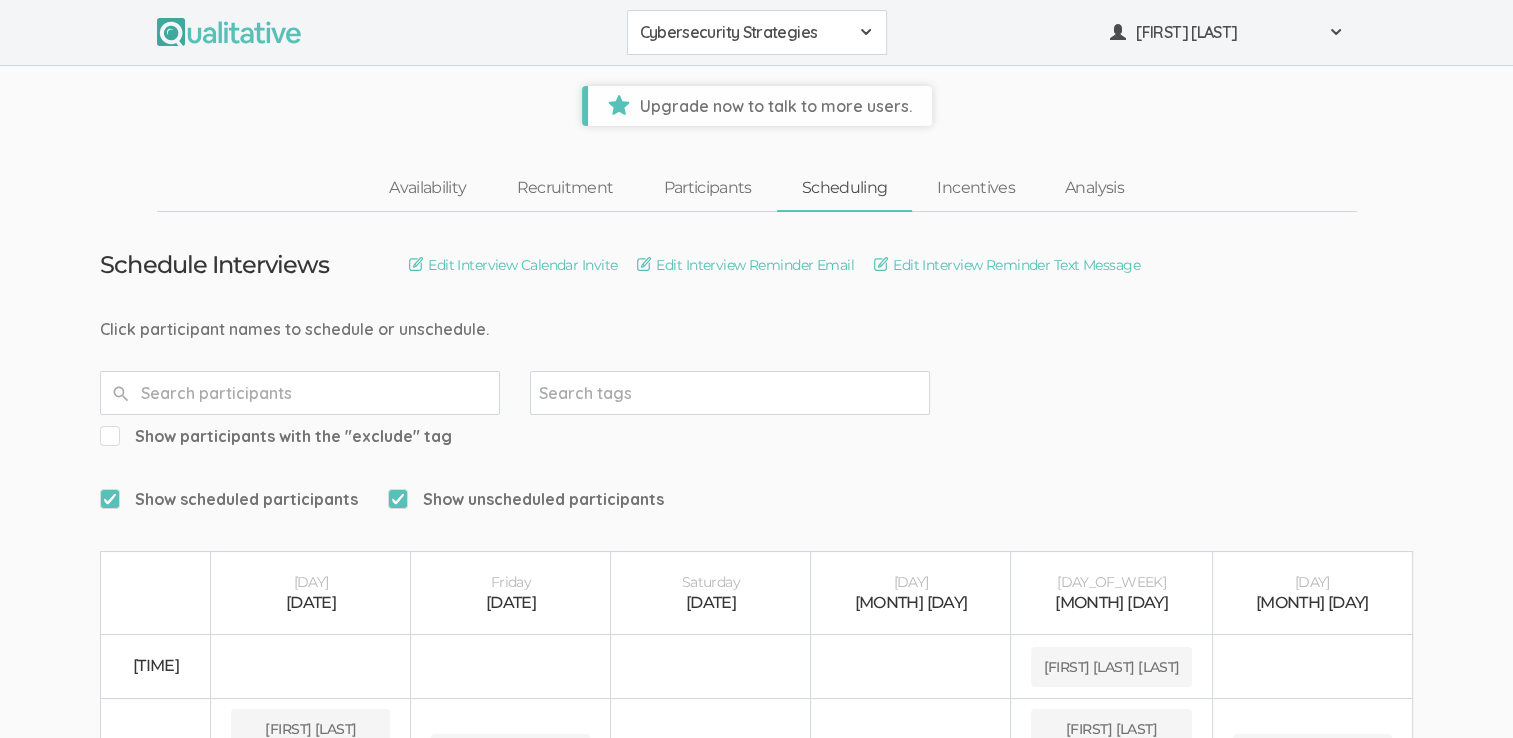 click on "Show unscheduled participants" at bounding box center (106, 498) 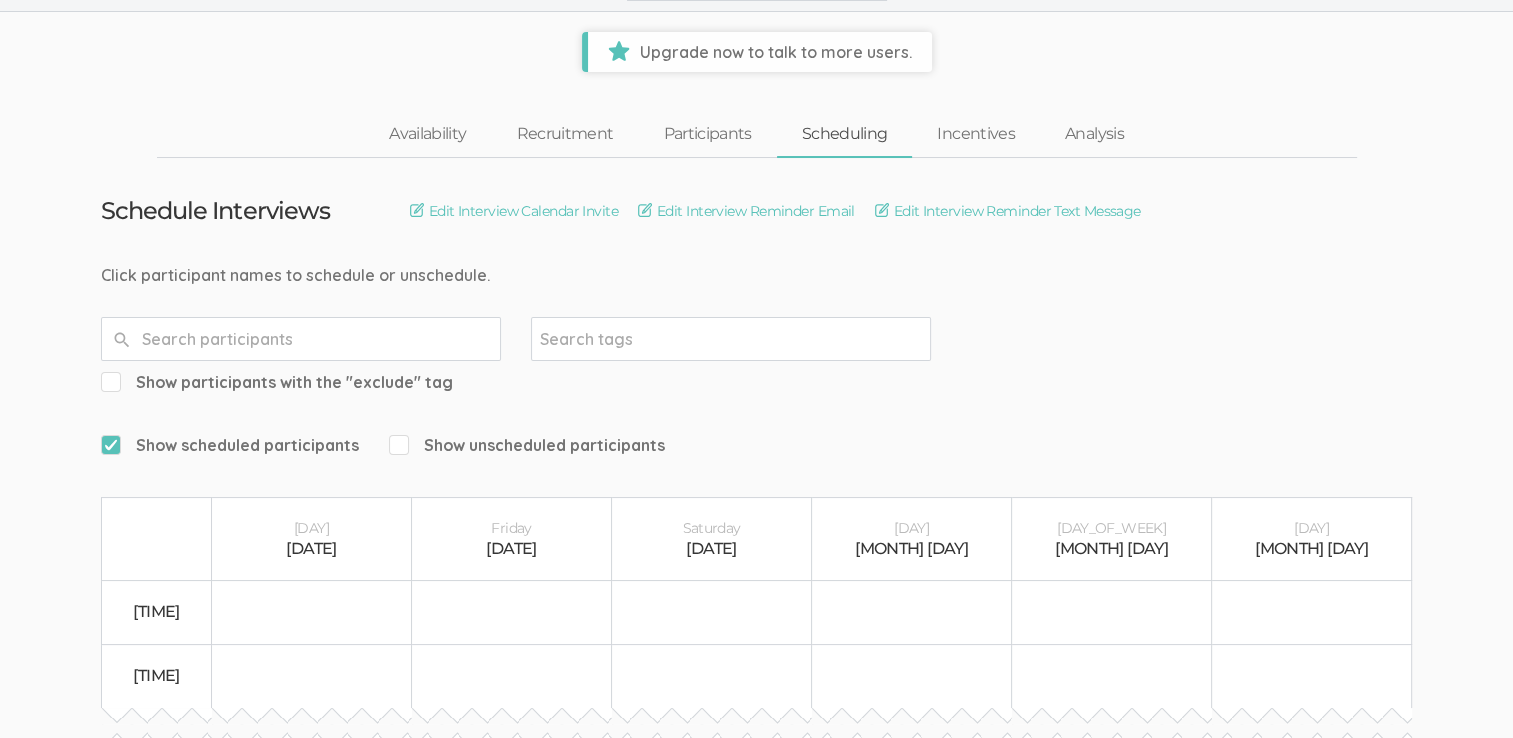 scroll, scrollTop: 0, scrollLeft: 0, axis: both 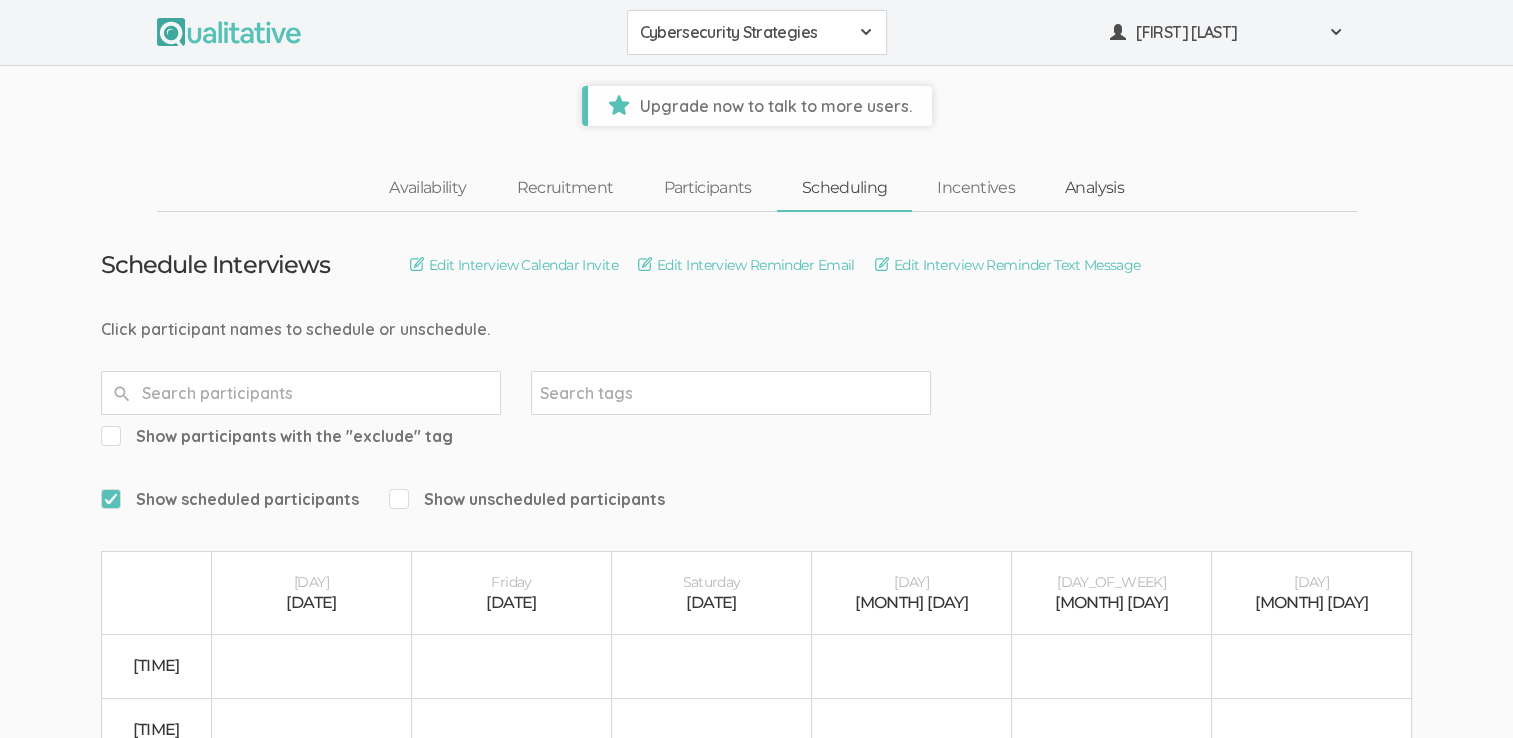 click on "Analysis" at bounding box center [1094, 188] 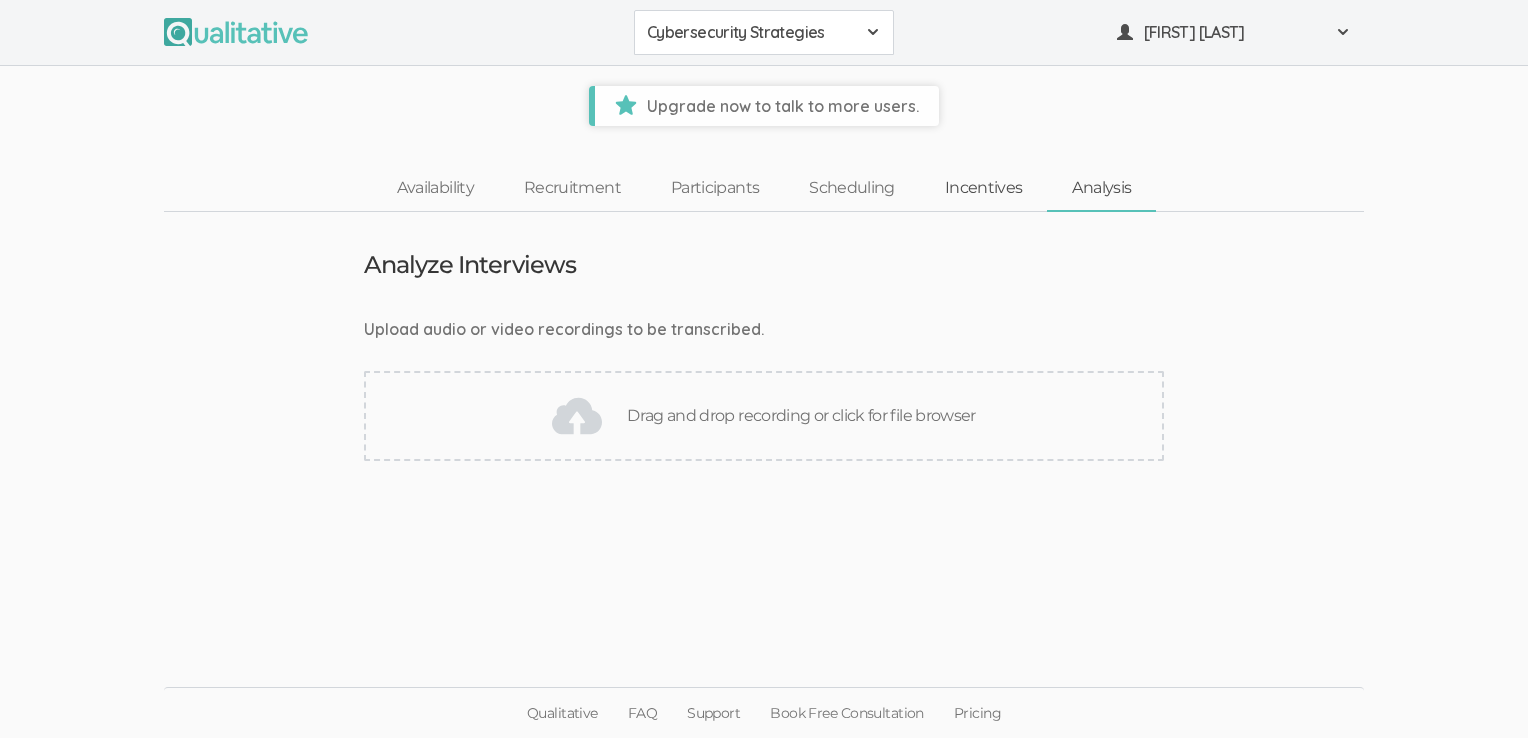 click on "Incentives" at bounding box center [984, 188] 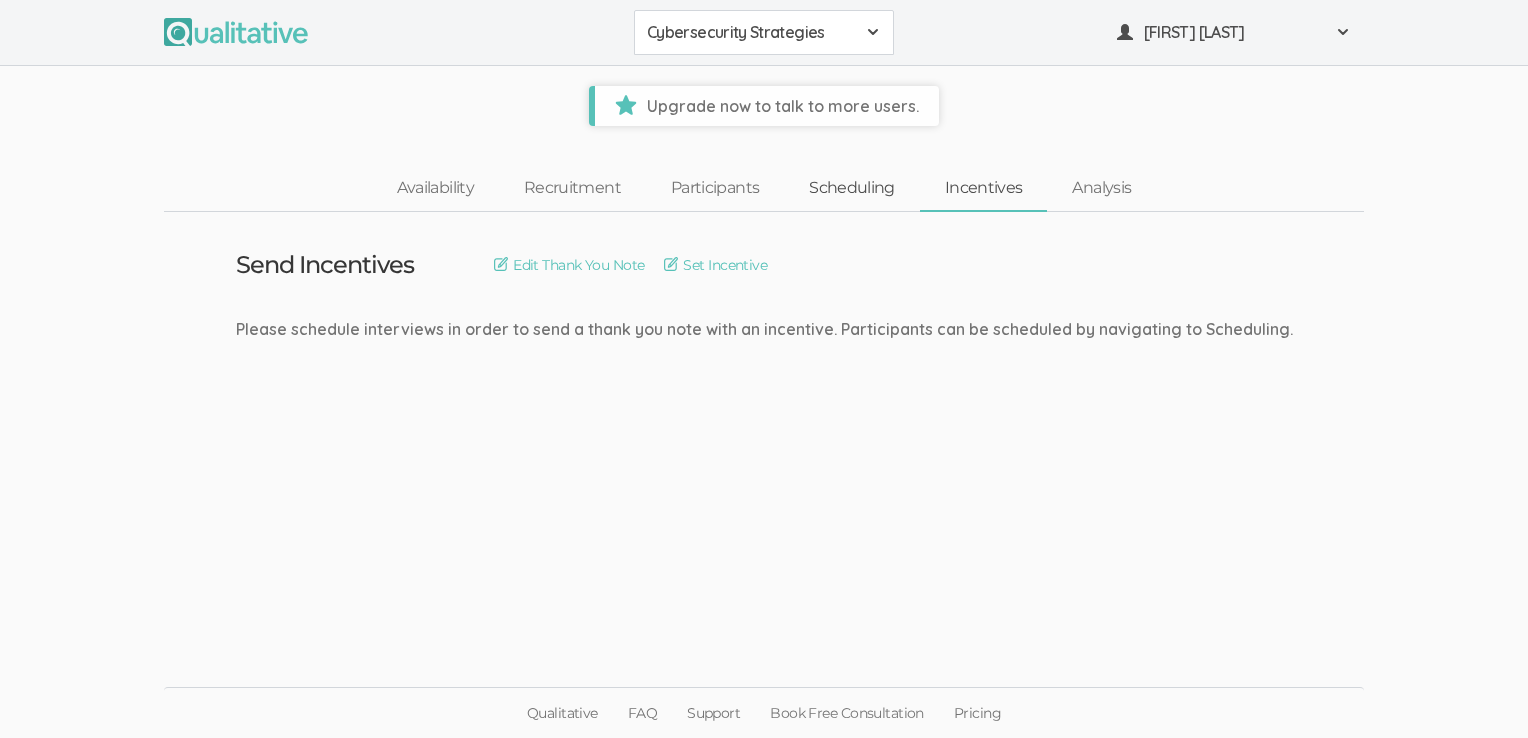 click on "Scheduling" at bounding box center (852, 188) 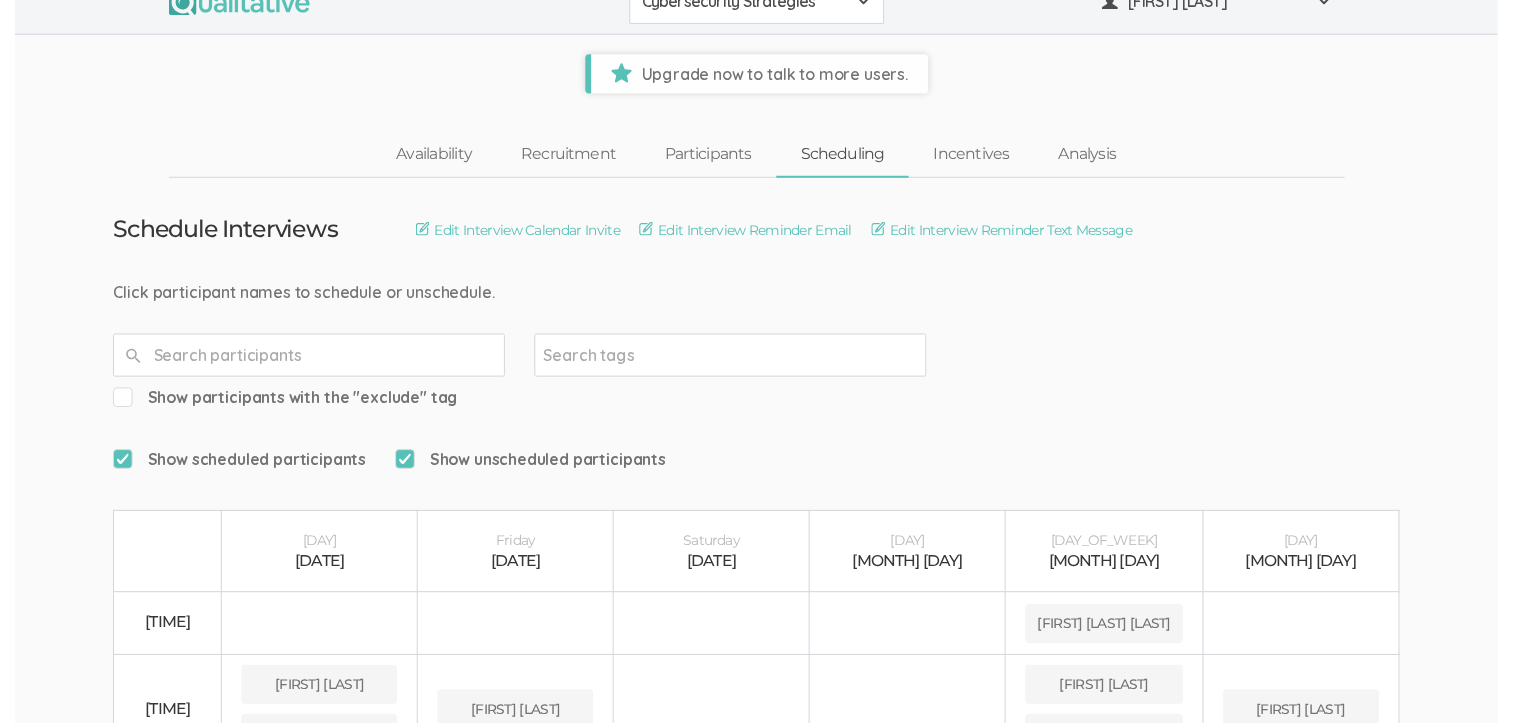 scroll, scrollTop: 0, scrollLeft: 0, axis: both 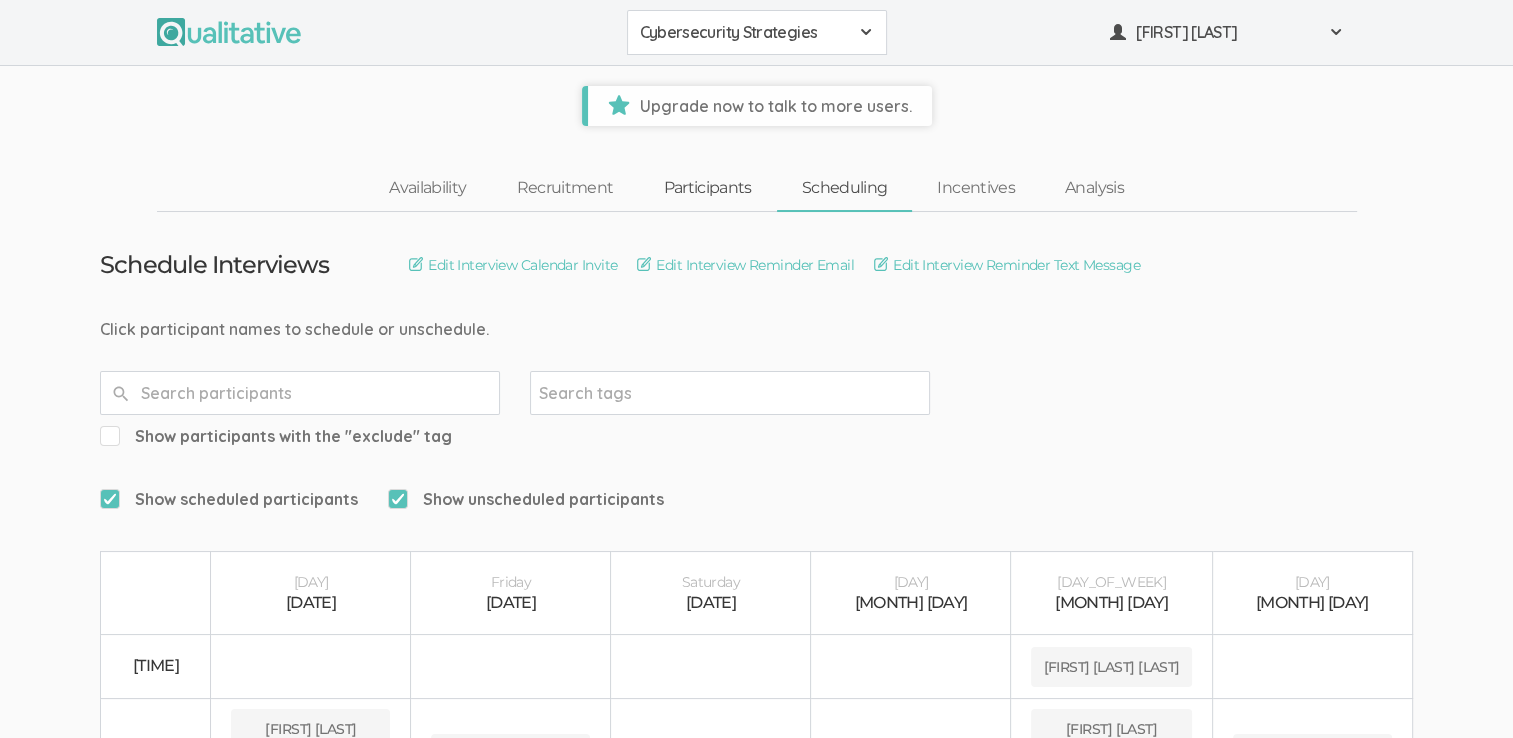 click on "Participants" at bounding box center (707, 188) 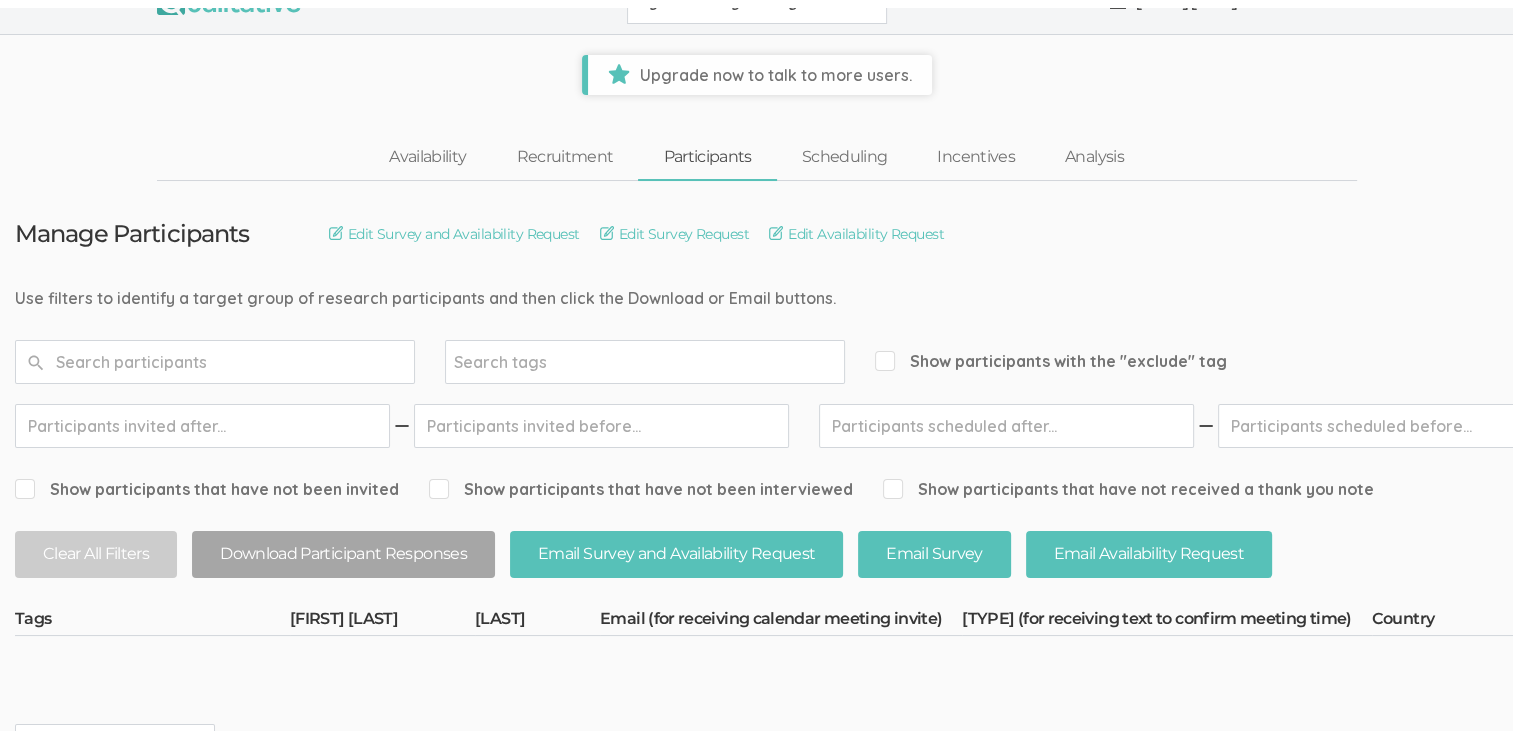 scroll, scrollTop: 0, scrollLeft: 0, axis: both 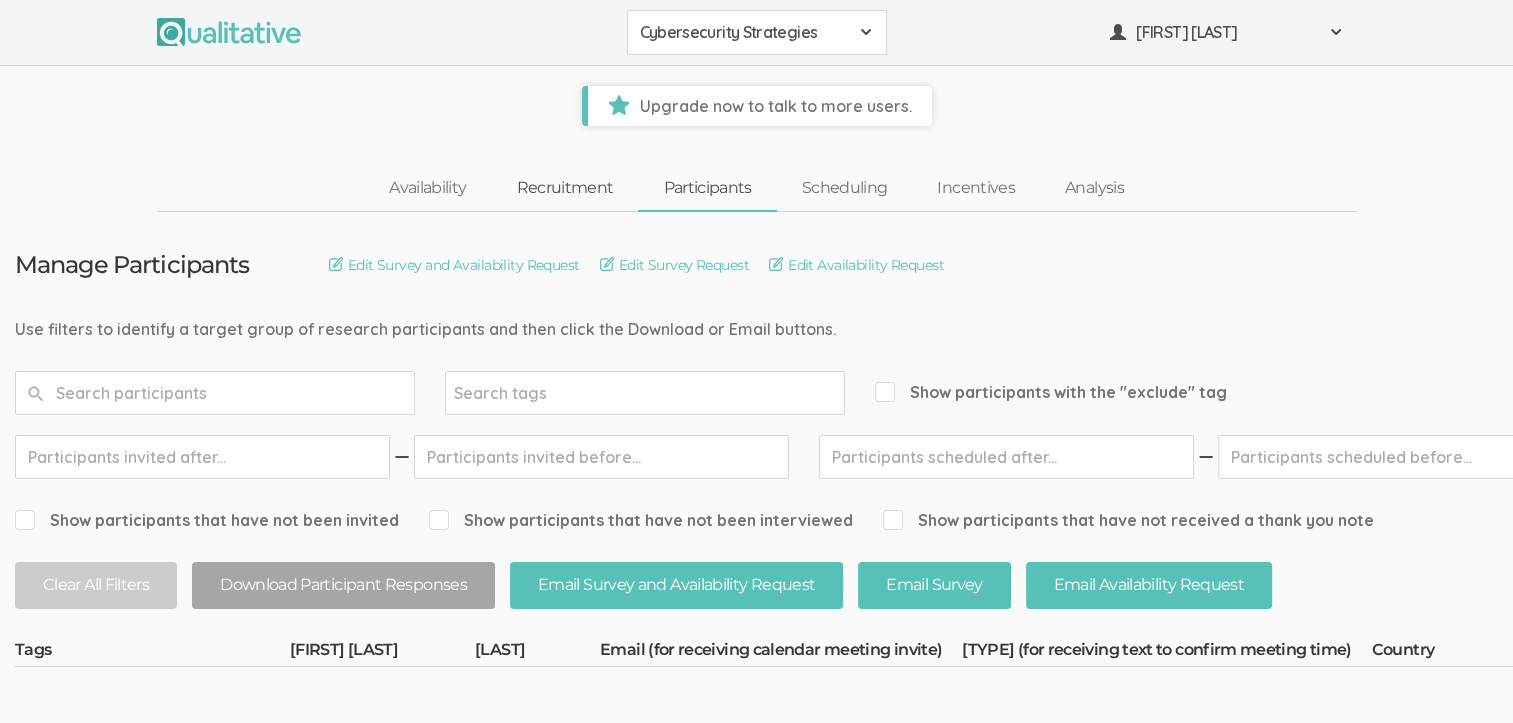 click on "Recruitment" at bounding box center [564, 188] 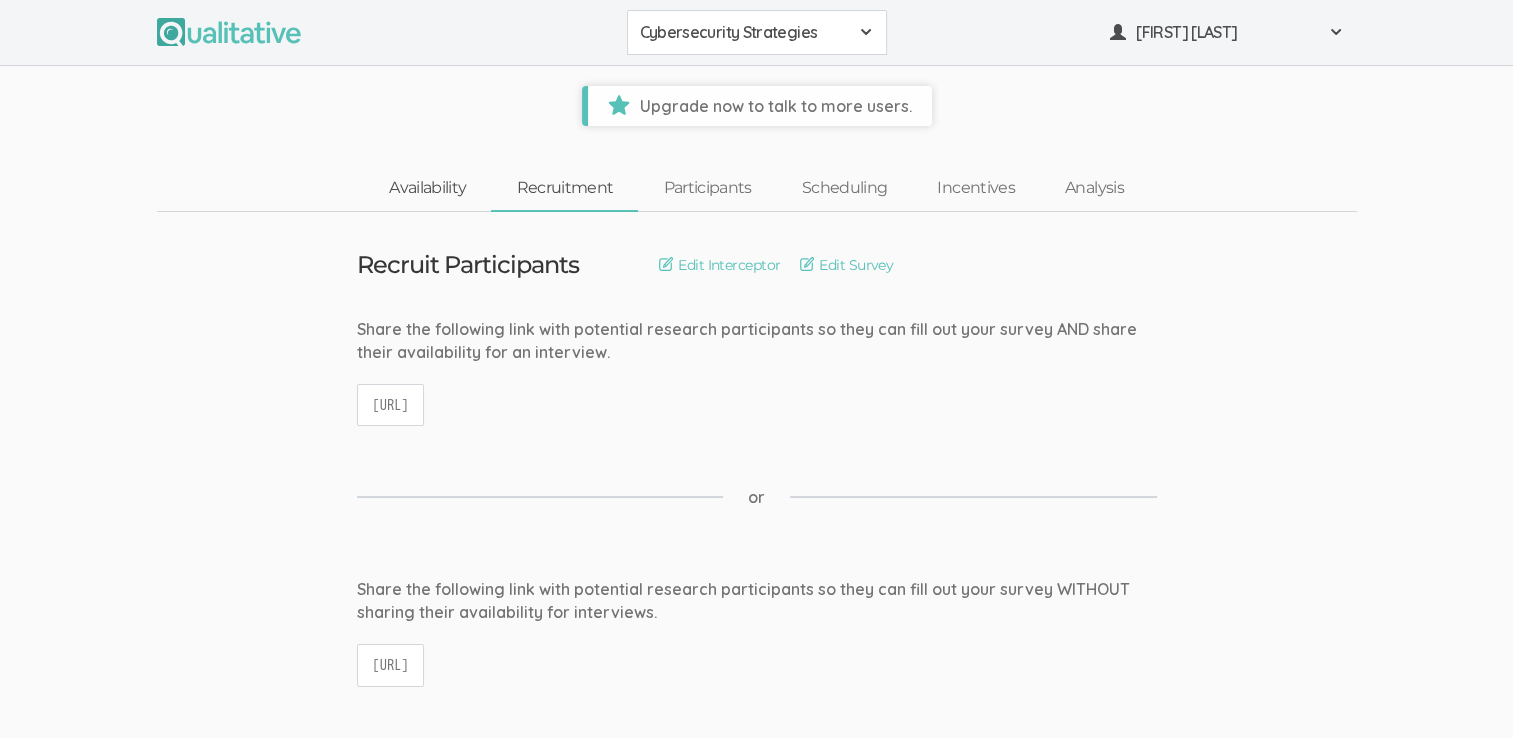 click on "Availability" at bounding box center (427, 188) 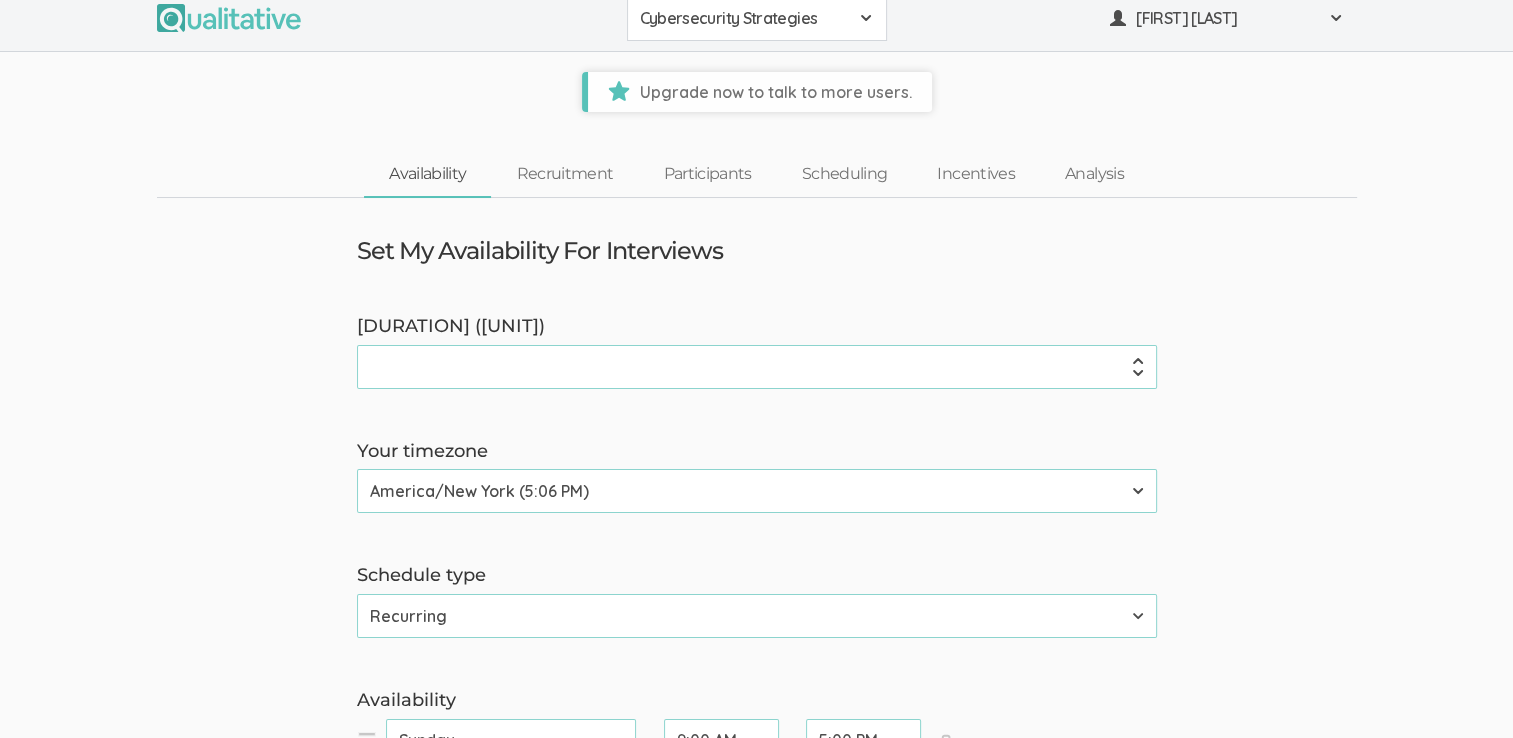 scroll, scrollTop: 0, scrollLeft: 0, axis: both 